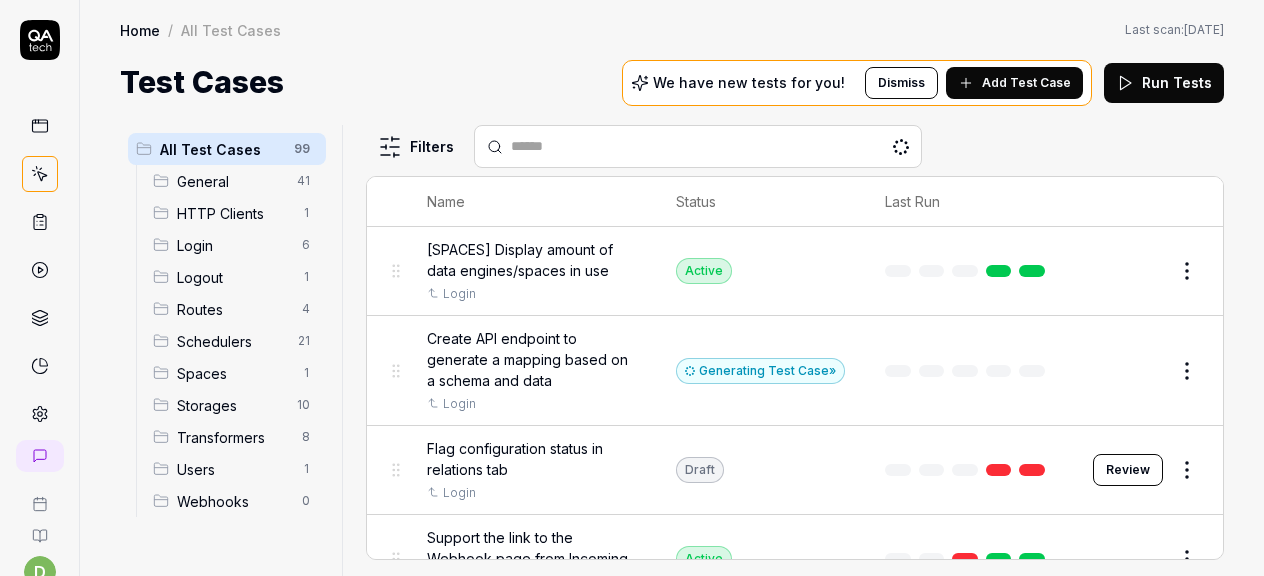scroll, scrollTop: 0, scrollLeft: 0, axis: both 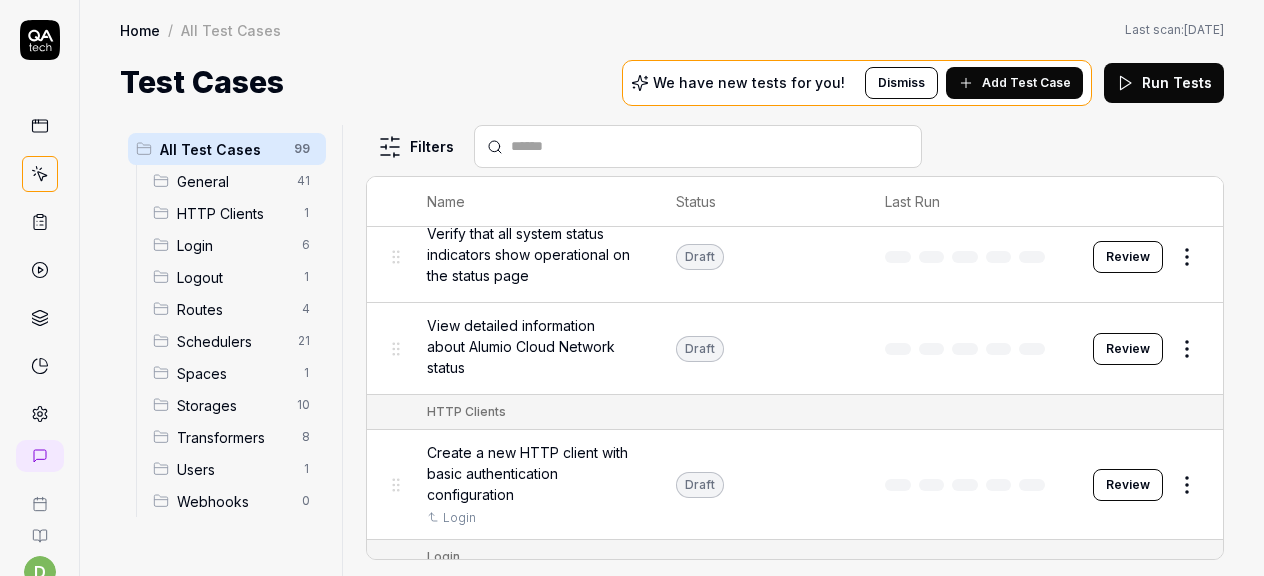 click on "d A Home / All Test Cases Home / All Test Cases Last scan:  [DATE] Test Cases We have new tests for you! Dismiss Add Test Case Run Tests All Test Cases 99 General 41 HTTP Clients 1 Login 6 Logout 1 Routes 4 Schedulers 21 Spaces 1 Storages 10 Transformers 8 Users 1 Webhooks 0 Filters Name Status Last Run [SPACES] Display amount of data engines/spaces in use Login Active Edit Create API endpoint to generate a mapping based on a schema and data Login Generating Test Case  » Edit Flag configuration status in relations tab Login Draft Review Support the link to the Webhook page from Incoming Login Active Edit Verify current version Login Active Edit General Add and remove labels to a configuration Login Active Edit Add multiple labels to a configuration and filter by them Login Active Edit Examine and interact with task statistics on the dashboard Login Active Edit Expand multiple service status sections on the status page Active Edit Expand the Alumio Cloud Network status section to view details Login Active" at bounding box center (632, 288) 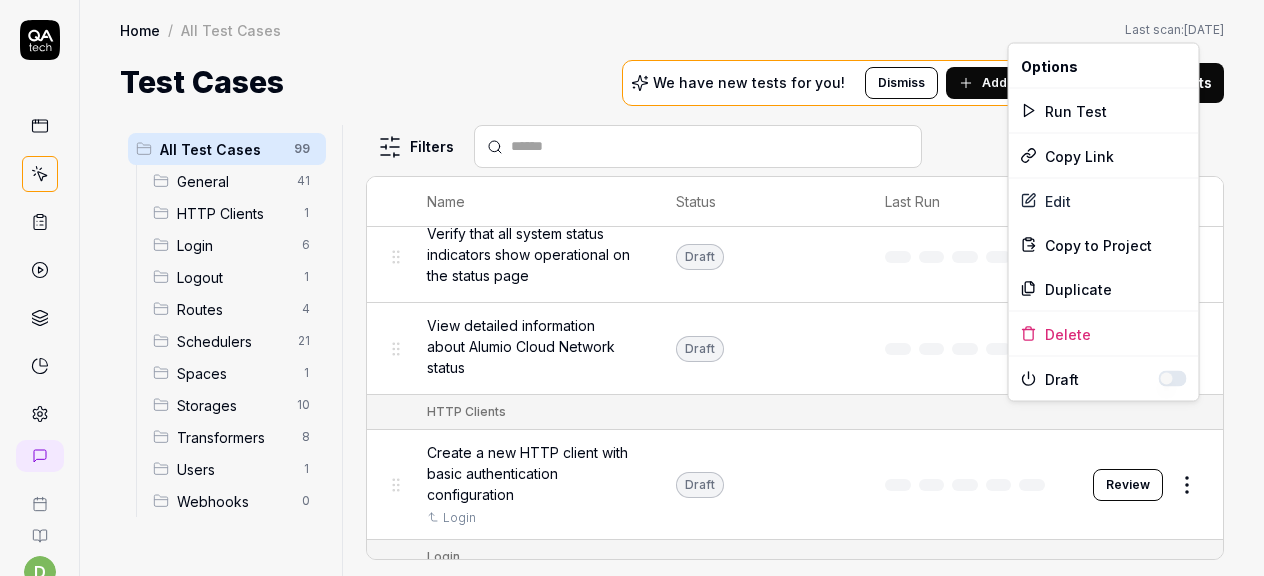 click at bounding box center [1173, 379] 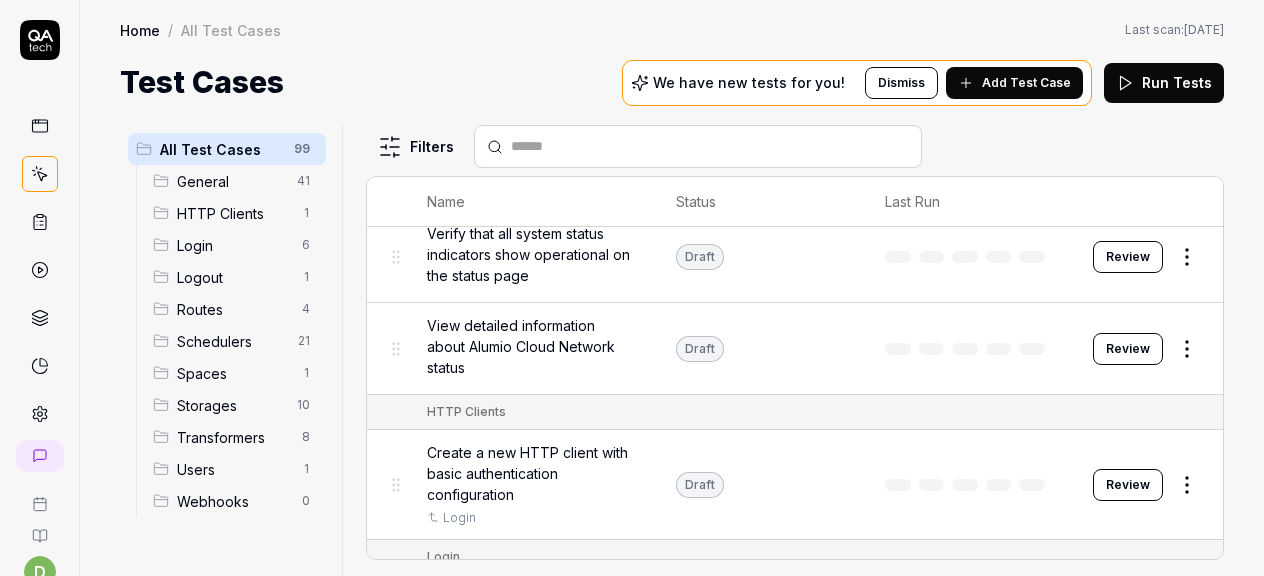 click on "d A Home / All Test Cases Home / All Test Cases Last scan:  [DATE] Test Cases We have new tests for you! Dismiss Add Test Case Run Tests All Test Cases 99 General 41 HTTP Clients 1 Login 6 Logout 1 Routes 4 Schedulers 21 Spaces 1 Storages 10 Transformers 8 Users 1 Webhooks 0 Filters Name Status Last Run [SPACES] Display amount of data engines/spaces in use Login Active Edit Create API endpoint to generate a mapping based on a schema and data Login Generating Test Case  » Edit Flag configuration status in relations tab Login Draft Review Support the link to the Webhook page from Incoming Login Active Edit Verify current version Login Active Edit General Add and remove labels to a configuration Login Active Edit Add multiple labels to a configuration and filter by them Login Active Edit Examine and interact with task statistics on the dashboard Login Active Edit Expand multiple service status sections on the status page Active Edit Expand the Alumio Cloud Network status section to view details Login Active" at bounding box center [632, 288] 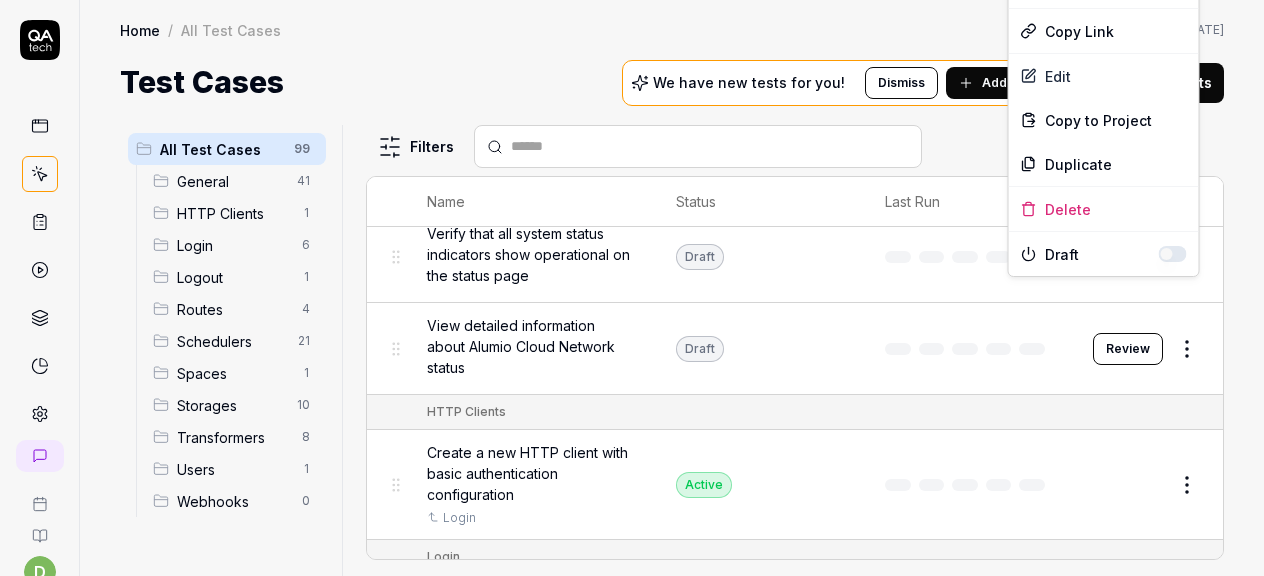 click on "d A Home / All Test Cases Home / All Test Cases Last scan:  [DATE] Test Cases We have new tests for you! Dismiss Add Test Case Run Tests All Test Cases 99 General 41 HTTP Clients 1 Login 6 Logout 1 Routes 4 Schedulers 21 Spaces 1 Storages 10 Transformers 8 Users 1 Webhooks 0 Filters Name Status Last Run [SPACES] Display amount of data engines/spaces in use Login Active Edit Create API endpoint to generate a mapping based on a schema and data Login Generating Test Case  » Edit Flag configuration status in relations tab Login Draft Review Support the link to the Webhook page from Incoming Login Active Edit Verify current version Login Active Edit General Add and remove labels to a configuration Login Active Edit Add multiple labels to a configuration and filter by them Login Active Edit Examine and interact with task statistics on the dashboard Login Active Edit Expand multiple service status sections on the status page Active Edit Expand the Alumio Cloud Network status section to view details Login Active" at bounding box center [632, 288] 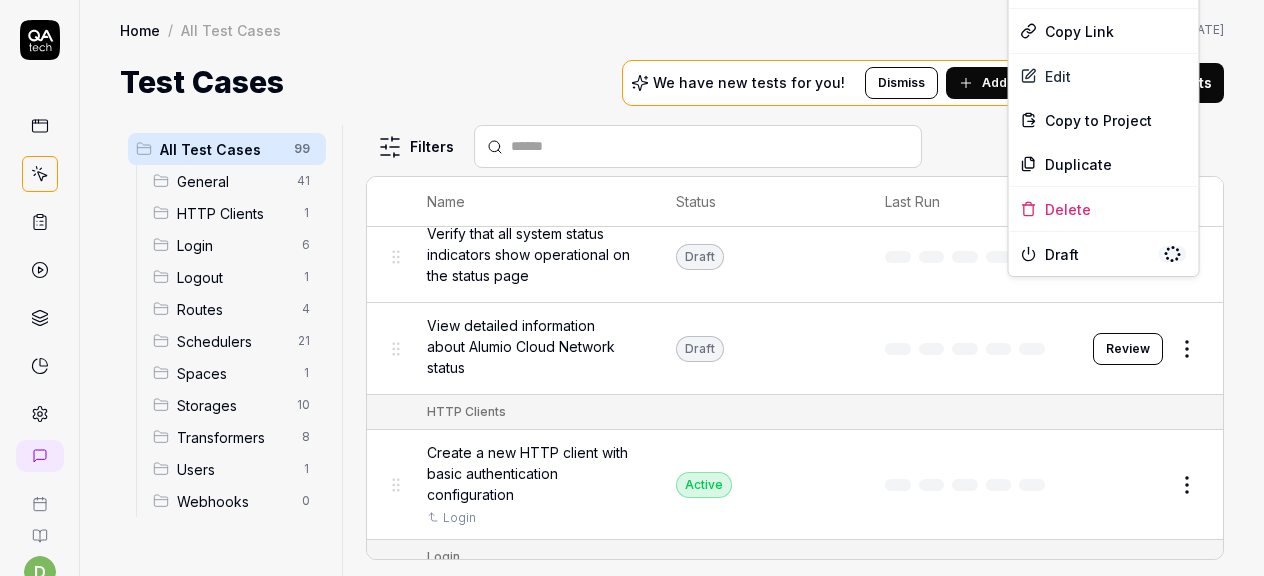 click on "d A Home / All Test Cases Home / All Test Cases Last scan:  [DATE] Test Cases We have new tests for you! Dismiss Add Test Case Run Tests All Test Cases 99 General 41 HTTP Clients 1 Login 6 Logout 1 Routes 4 Schedulers 21 Spaces 1 Storages 10 Transformers 8 Users 1 Webhooks 0 Filters Name Status Last Run [SPACES] Display amount of data engines/spaces in use Login Active Edit Create API endpoint to generate a mapping based on a schema and data Login Generating Test Case  » Edit Flag configuration status in relations tab Login Draft Review Support the link to the Webhook page from Incoming Login Active Edit Verify current version Login Active Edit General Add and remove labels to a configuration Login Active Edit Add multiple labels to a configuration and filter by them Login Active Edit Examine and interact with task statistics on the dashboard Login Active Edit Expand multiple service status sections on the status page Active Edit Expand the Alumio Cloud Network status section to view details Login Active" at bounding box center [632, 288] 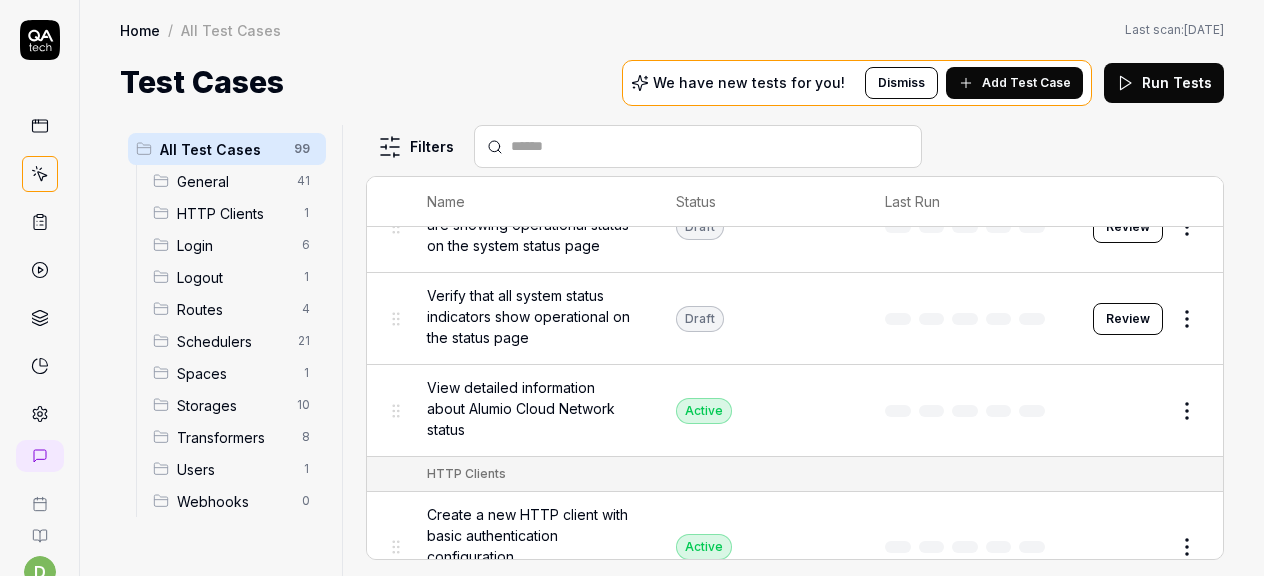 scroll, scrollTop: 3981, scrollLeft: 0, axis: vertical 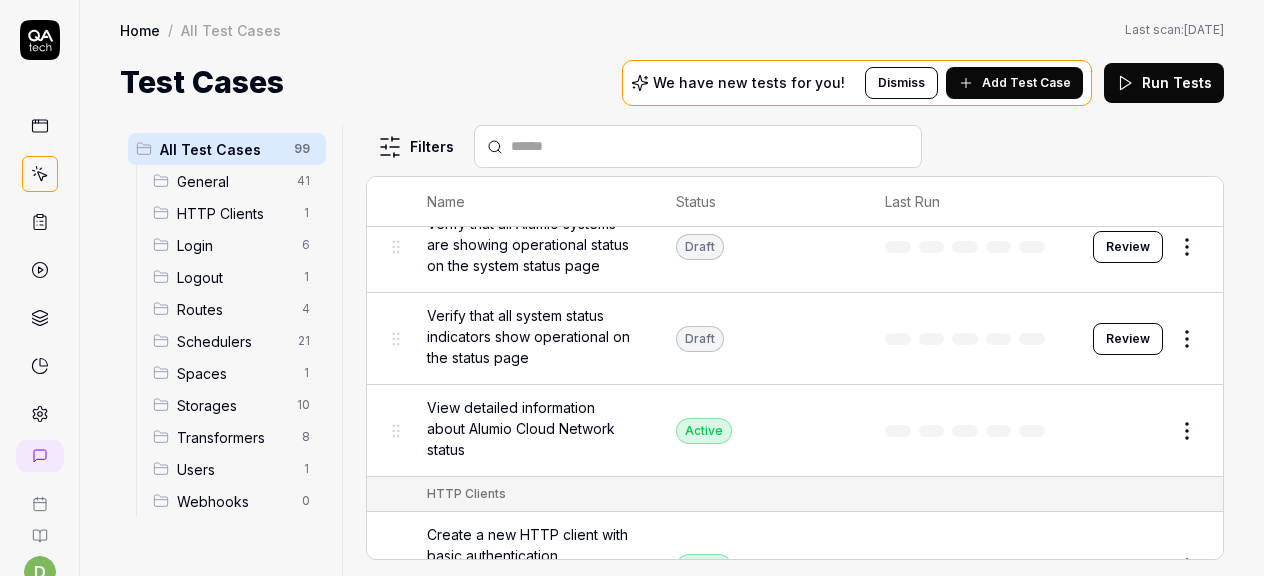 click on "d A Home / All Test Cases Home / All Test Cases Last scan:  [DATE] Test Cases We have new tests for you! Dismiss Add Test Case Run Tests All Test Cases 99 General 41 HTTP Clients 1 Login 6 Logout 1 Routes 4 Schedulers 21 Spaces 1 Storages 10 Transformers 8 Users 1 Webhooks 0 Filters Name Status Last Run [SPACES] Display amount of data engines/spaces in use Login Active Edit Create API endpoint to generate a mapping based on a schema and data Login Generating Test Case  » Edit Flag configuration status in relations tab Login Draft Review Support the link to the Webhook page from Incoming Login Active Edit Verify current version Login Active Edit General Add and remove labels to a configuration Login Active Edit Add multiple labels to a configuration and filter by them Login Active Edit Examine and interact with task statistics on the dashboard Login Active Edit Expand multiple service status sections on the status page Active Edit Expand the Alumio Cloud Network status section to view details Login Active" at bounding box center [632, 288] 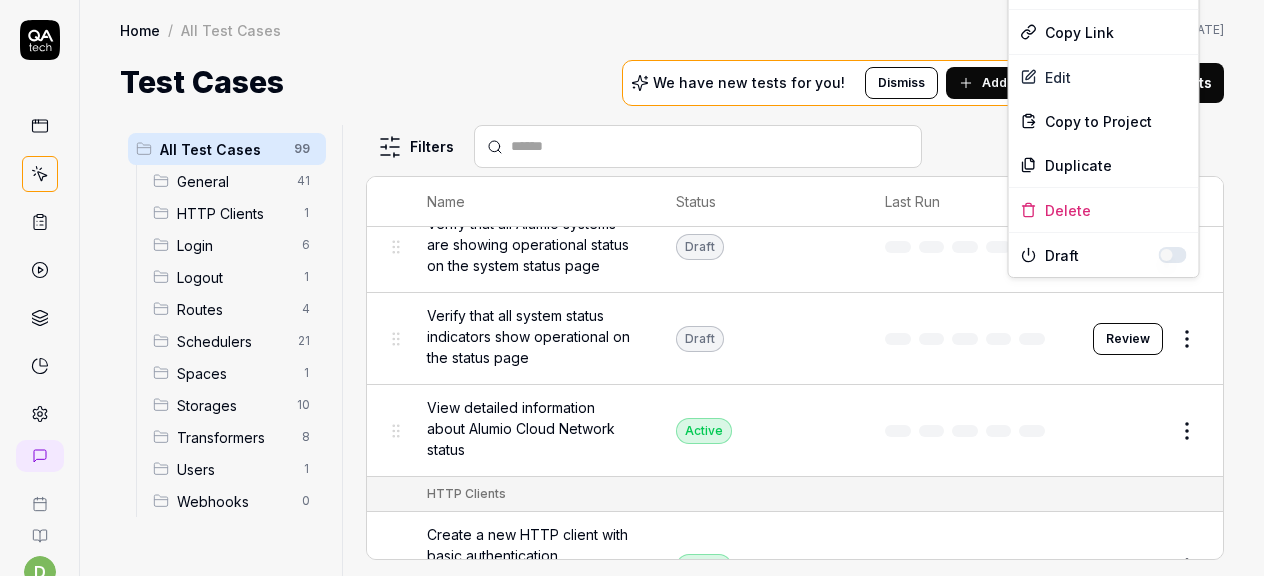 click at bounding box center (1173, 255) 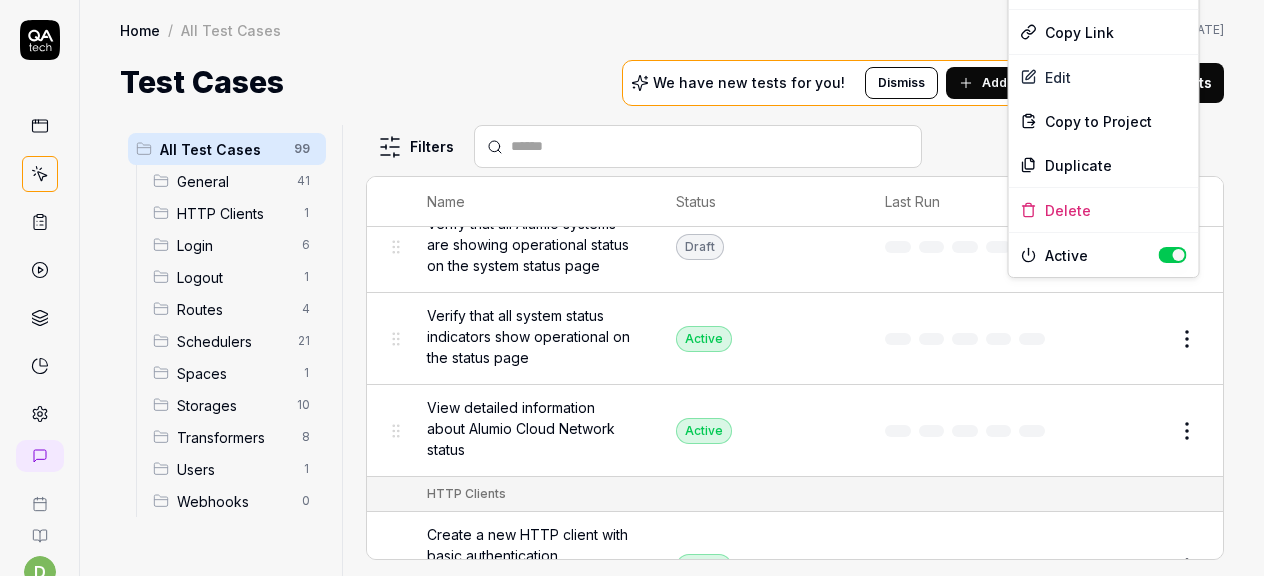 click on "d A Home / All Test Cases Home / All Test Cases Last scan:  [DATE] Test Cases We have new tests for you! Dismiss Add Test Case Run Tests All Test Cases 99 General 41 HTTP Clients 1 Login 6 Logout 1 Routes 4 Schedulers 21 Spaces 1 Storages 10 Transformers 8 Users 1 Webhooks 0 Filters Name Status Last Run [SPACES] Display amount of data engines/spaces in use Login Active Edit Create API endpoint to generate a mapping based on a schema and data Login Generating Test Case  » Edit Flag configuration status in relations tab Login Draft Review Support the link to the Webhook page from Incoming Login Active Edit Verify current version Login Active Edit General Add and remove labels to a configuration Login Active Edit Add multiple labels to a configuration and filter by them Login Active Edit Examine and interact with task statistics on the dashboard Login Active Edit Expand multiple service status sections on the status page Active Edit Expand the Alumio Cloud Network status section to view details Login Active" at bounding box center (632, 288) 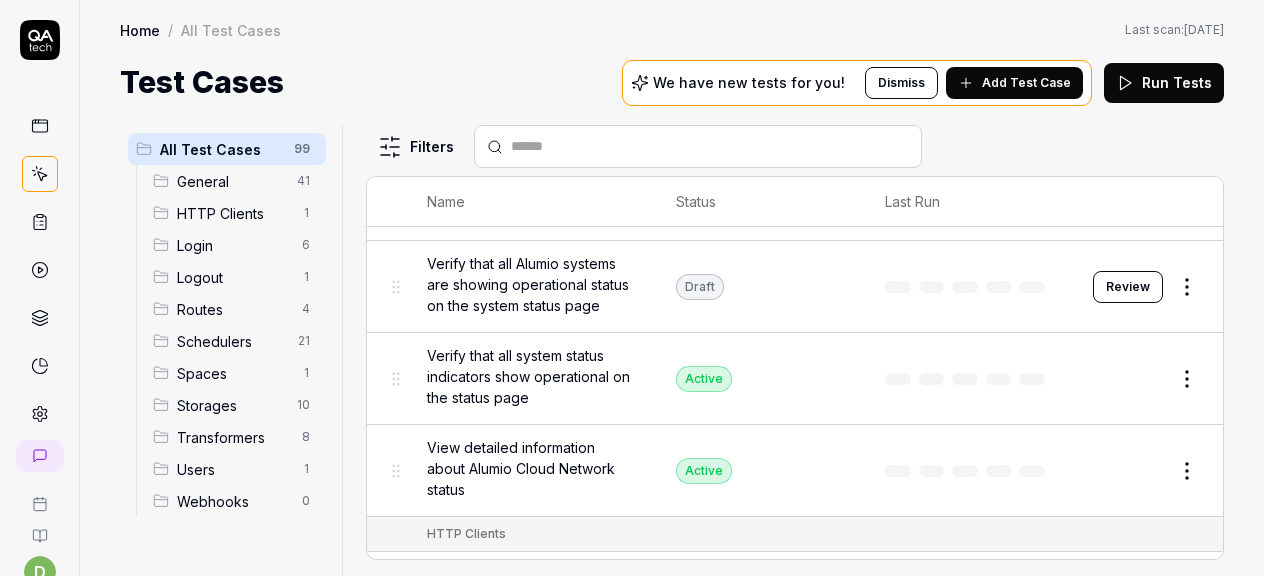 scroll, scrollTop: 3938, scrollLeft: 0, axis: vertical 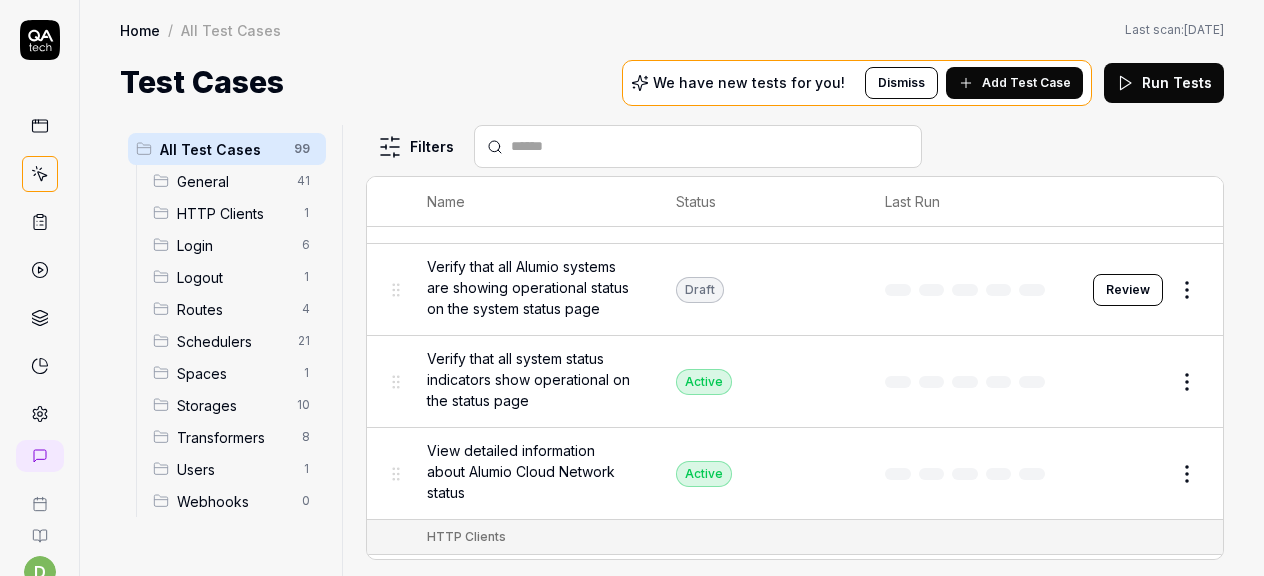 click on "d A Home / All Test Cases Home / All Test Cases Last scan:  [DATE] Test Cases We have new tests for you! Dismiss Add Test Case Run Tests All Test Cases 99 General 41 HTTP Clients 1 Login 6 Logout 1 Routes 4 Schedulers 21 Spaces 1 Storages 10 Transformers 8 Users 1 Webhooks 0 Filters Name Status Last Run [SPACES] Display amount of data engines/spaces in use Login Active Edit Create API endpoint to generate a mapping based on a schema and data Login Generating Test Case  » Edit Flag configuration status in relations tab Login Draft Review Support the link to the Webhook page from Incoming Login Active Edit Verify current version Login Active Edit General Add and remove labels to a configuration Login Active Edit Add multiple labels to a configuration and filter by them Login Active Edit Examine and interact with task statistics on the dashboard Login Active Edit Expand multiple service status sections on the status page Active Edit Expand the Alumio Cloud Network status section to view details Login Active" at bounding box center [632, 288] 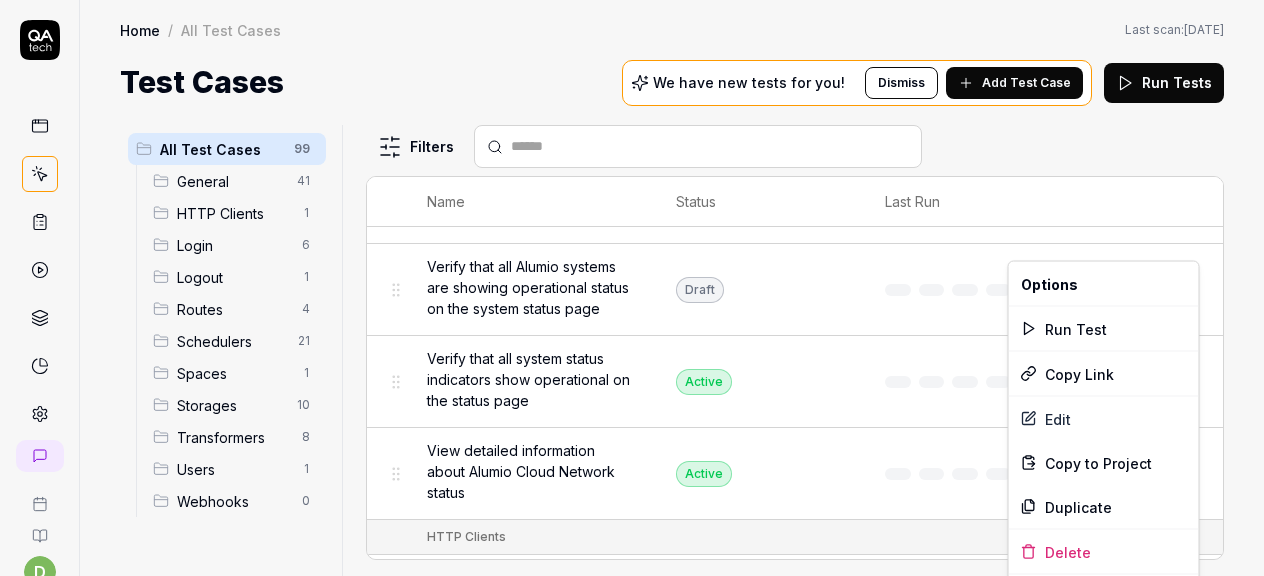 click on "d A Home / All Test Cases Home / All Test Cases Last scan:  [DATE] Test Cases We have new tests for you! Dismiss Add Test Case Run Tests All Test Cases 99 General 41 HTTP Clients 1 Login 6 Logout 1 Routes 4 Schedulers 21 Spaces 1 Storages 10 Transformers 8 Users 1 Webhooks 0 Filters Name Status Last Run [SPACES] Display amount of data engines/spaces in use Login Active Edit Create API endpoint to generate a mapping based on a schema and data Login Generating Test Case  » Edit Flag configuration status in relations tab Login Draft Review Support the link to the Webhook page from Incoming Login Active Edit Verify current version Login Active Edit General Add and remove labels to a configuration Login Active Edit Add multiple labels to a configuration and filter by them Login Active Edit Examine and interact with task statistics on the dashboard Login Active Edit Expand multiple service status sections on the status page Active Edit Expand the Alumio Cloud Network status section to view details Login Active" at bounding box center [632, 288] 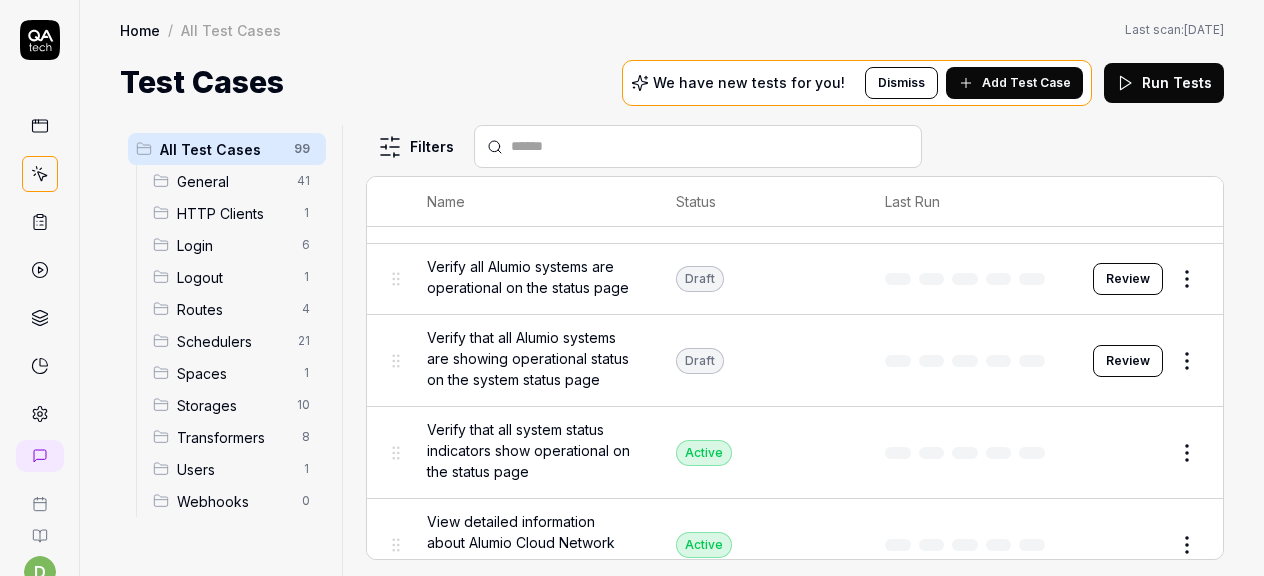 scroll, scrollTop: 3852, scrollLeft: 0, axis: vertical 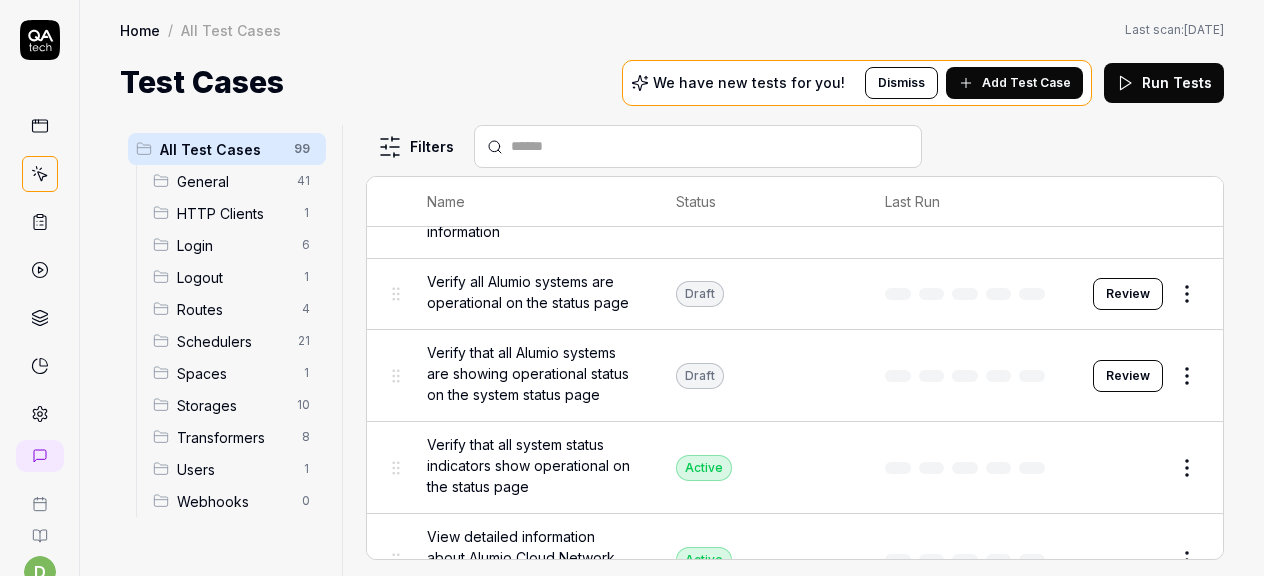 click on "d A Home / All Test Cases Home / All Test Cases Last scan:  [DATE] Test Cases We have new tests for you! Dismiss Add Test Case Run Tests All Test Cases 99 General 41 HTTP Clients 1 Login 6 Logout 1 Routes 4 Schedulers 21 Spaces 1 Storages 10 Transformers 8 Users 1 Webhooks 0 Filters Name Status Last Run [SPACES] Display amount of data engines/spaces in use Login Active Edit Create API endpoint to generate a mapping based on a schema and data Login Generating Test Case  » Edit Flag configuration status in relations tab Login Draft Review Support the link to the Webhook page from Incoming Login Active Edit Verify current version Login Active Edit General Add and remove labels to a configuration Login Active Edit Add multiple labels to a configuration and filter by them Login Active Edit Examine and interact with task statistics on the dashboard Login Active Edit Expand multiple service status sections on the status page Active Edit Expand the Alumio Cloud Network status section to view details Login Active" at bounding box center (632, 288) 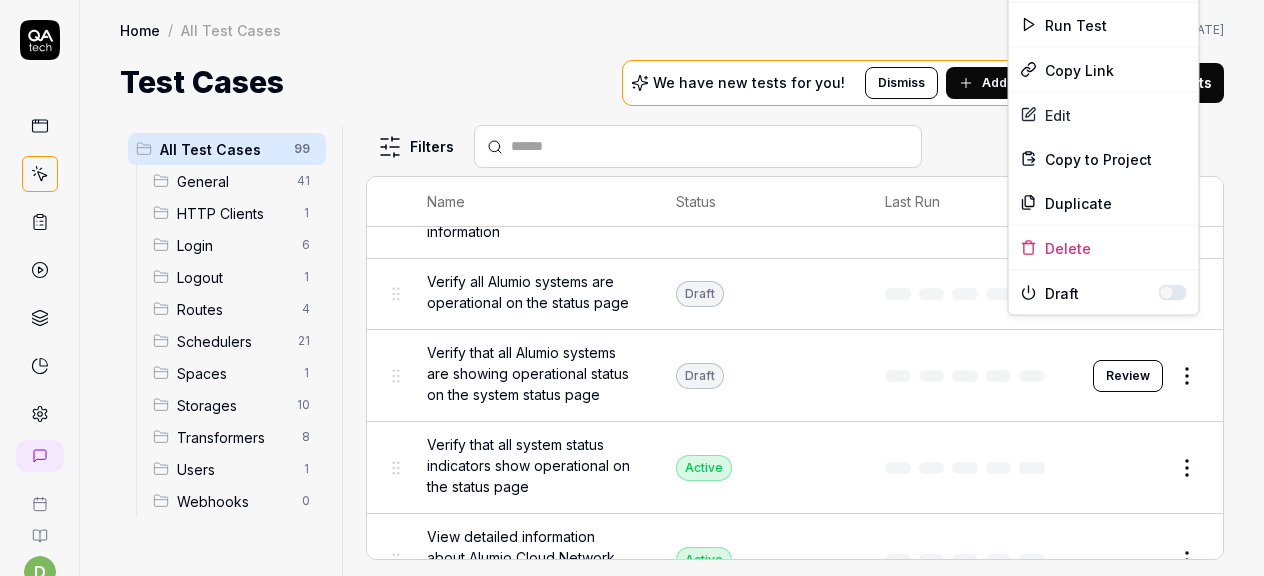 click at bounding box center [1173, 293] 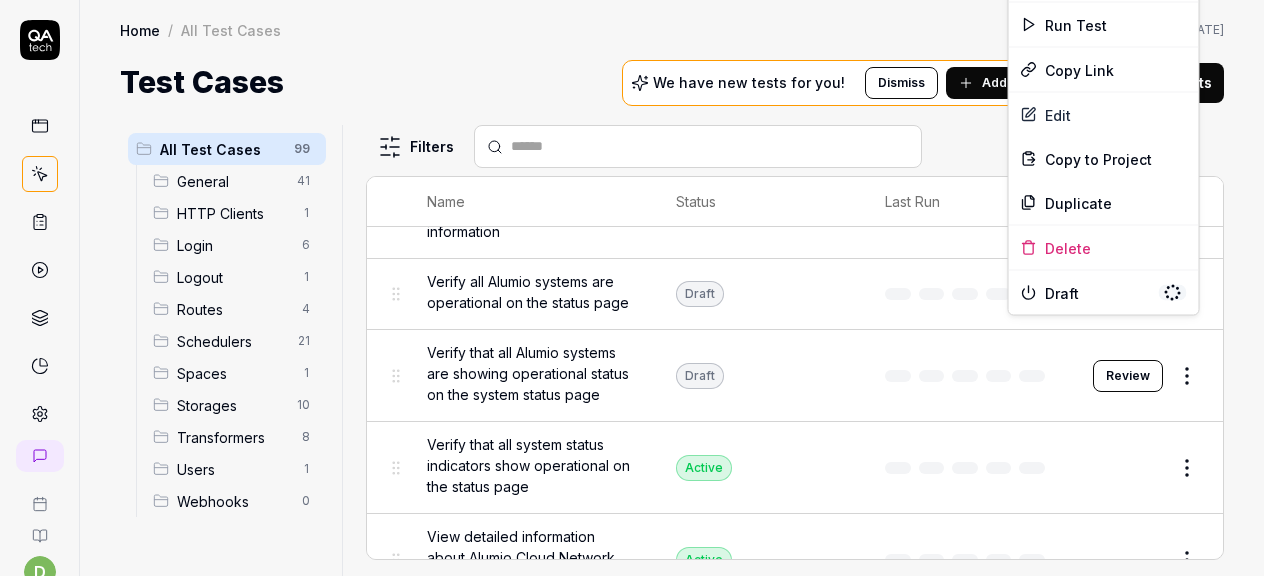 click on "d A Home / All Test Cases Home / All Test Cases Last scan:  [DATE] Test Cases We have new tests for you! Dismiss Add Test Case Run Tests All Test Cases 99 General 41 HTTP Clients 1 Login 6 Logout 1 Routes 4 Schedulers 21 Spaces 1 Storages 10 Transformers 8 Users 1 Webhooks 0 Filters Name Status Last Run [SPACES] Display amount of data engines/spaces in use Login Active Edit Create API endpoint to generate a mapping based on a schema and data Login Generating Test Case  » Edit Flag configuration status in relations tab Login Draft Review Support the link to the Webhook page from Incoming Login Active Edit Verify current version Login Active Edit General Add and remove labels to a configuration Login Active Edit Add multiple labels to a configuration and filter by them Login Active Edit Examine and interact with task statistics on the dashboard Login Active Edit Expand multiple service status sections on the status page Active Edit Expand the Alumio Cloud Network status section to view details Login Active" at bounding box center (632, 288) 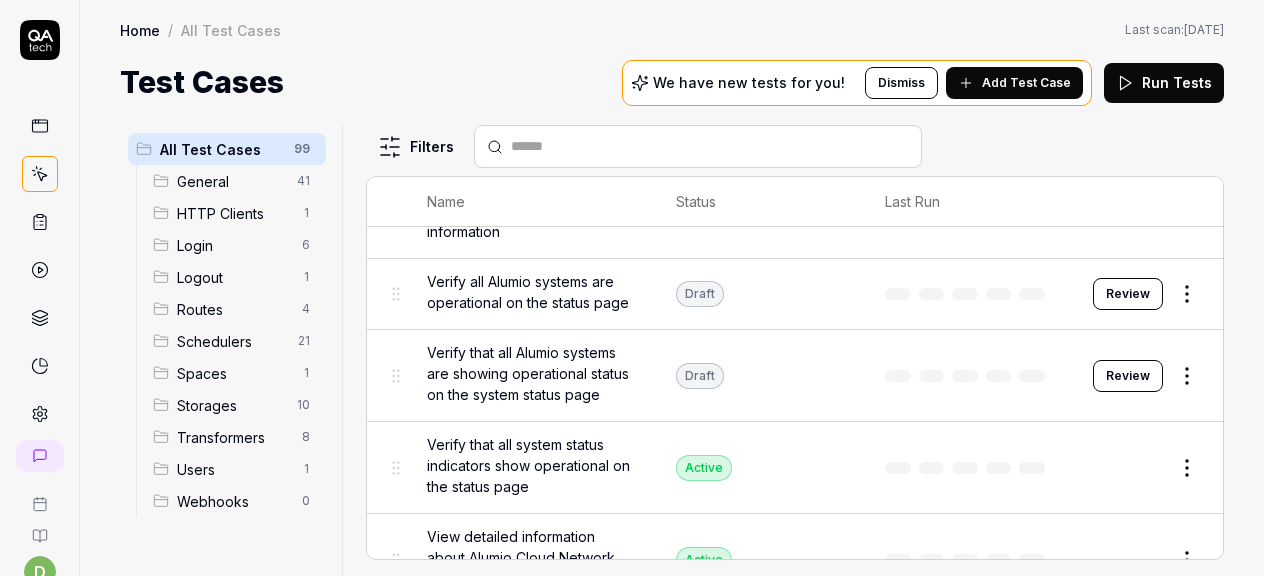 click on "d A Home / All Test Cases Home / All Test Cases Last scan:  [DATE] Test Cases We have new tests for you! Dismiss Add Test Case Run Tests All Test Cases 99 General 41 HTTP Clients 1 Login 6 Logout 1 Routes 4 Schedulers 21 Spaces 1 Storages 10 Transformers 8 Users 1 Webhooks 0 Filters Name Status Last Run [SPACES] Display amount of data engines/spaces in use Login Active Edit Create API endpoint to generate a mapping based on a schema and data Login Generating Test Case  » Edit Flag configuration status in relations tab Login Draft Review Support the link to the Webhook page from Incoming Login Active Edit Verify current version Login Active Edit General Add and remove labels to a configuration Login Active Edit Add multiple labels to a configuration and filter by them Login Active Edit Examine and interact with task statistics on the dashboard Login Active Edit Expand multiple service status sections on the status page Active Edit Expand the Alumio Cloud Network status section to view details Login Active" at bounding box center [632, 288] 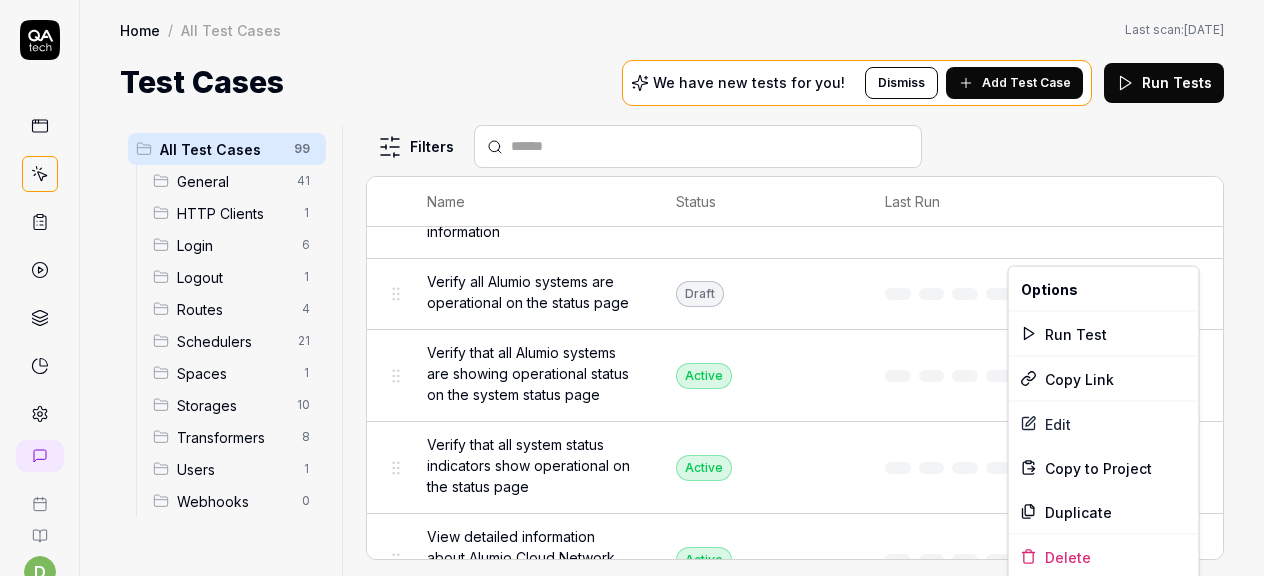 click on "d A Home / All Test Cases Home / All Test Cases Last scan:  [DATE] Test Cases We have new tests for you! Dismiss Add Test Case Run Tests All Test Cases 99 General 41 HTTP Clients 1 Login 6 Logout 1 Routes 4 Schedulers 21 Spaces 1 Storages 10 Transformers 8 Users 1 Webhooks 0 Filters Name Status Last Run [SPACES] Display amount of data engines/spaces in use Login Active Edit Create API endpoint to generate a mapping based on a schema and data Login Generating Test Case  » Edit Flag configuration status in relations tab Login Draft Review Support the link to the Webhook page from Incoming Login Active Edit Verify current version Login Active Edit General Add and remove labels to a configuration Login Active Edit Add multiple labels to a configuration and filter by them Login Active Edit Examine and interact with task statistics on the dashboard Login Active Edit Expand multiple service status sections on the status page Active Edit Expand the Alumio Cloud Network status section to view details Login Active" at bounding box center (632, 288) 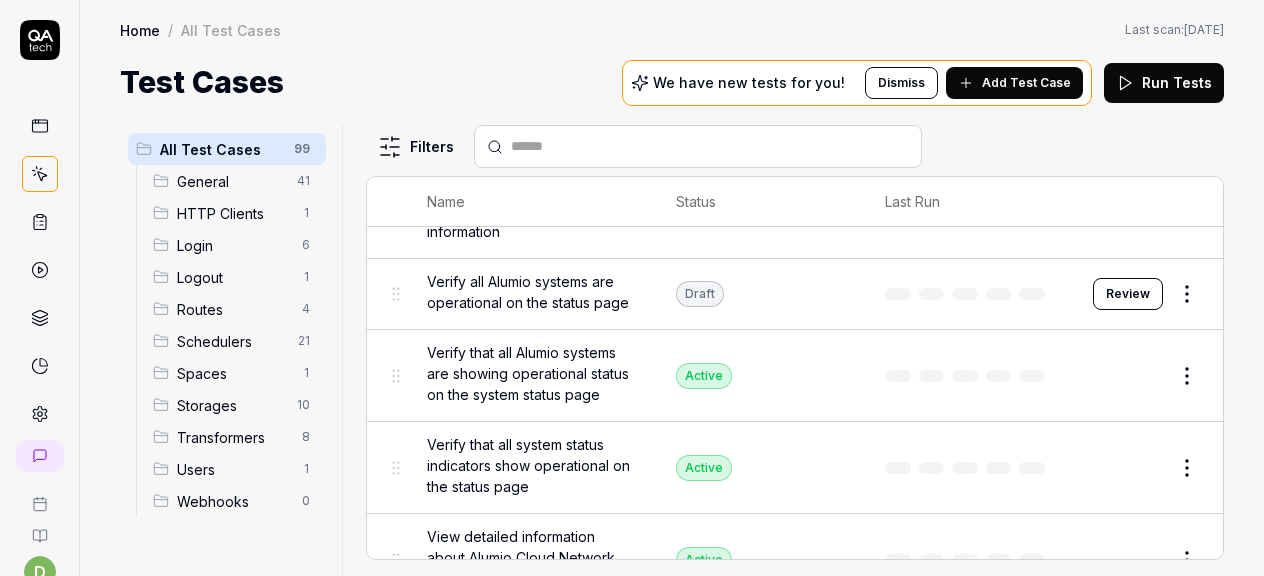 click on "d A Home / All Test Cases Home / All Test Cases Last scan:  [DATE] Test Cases We have new tests for you! Dismiss Add Test Case Run Tests All Test Cases 99 General 41 HTTP Clients 1 Login 6 Logout 1 Routes 4 Schedulers 21 Spaces 1 Storages 10 Transformers 8 Users 1 Webhooks 0 Filters Name Status Last Run [SPACES] Display amount of data engines/spaces in use Login Active Edit Create API endpoint to generate a mapping based on a schema and data Login Generating Test Case  » Edit Flag configuration status in relations tab Login Draft Review Support the link to the Webhook page from Incoming Login Active Edit Verify current version Login Active Edit General Add and remove labels to a configuration Login Active Edit Add multiple labels to a configuration and filter by them Login Active Edit Examine and interact with task statistics on the dashboard Login Active Edit Expand multiple service status sections on the status page Active Edit Expand the Alumio Cloud Network status section to view details Login Active" at bounding box center (632, 288) 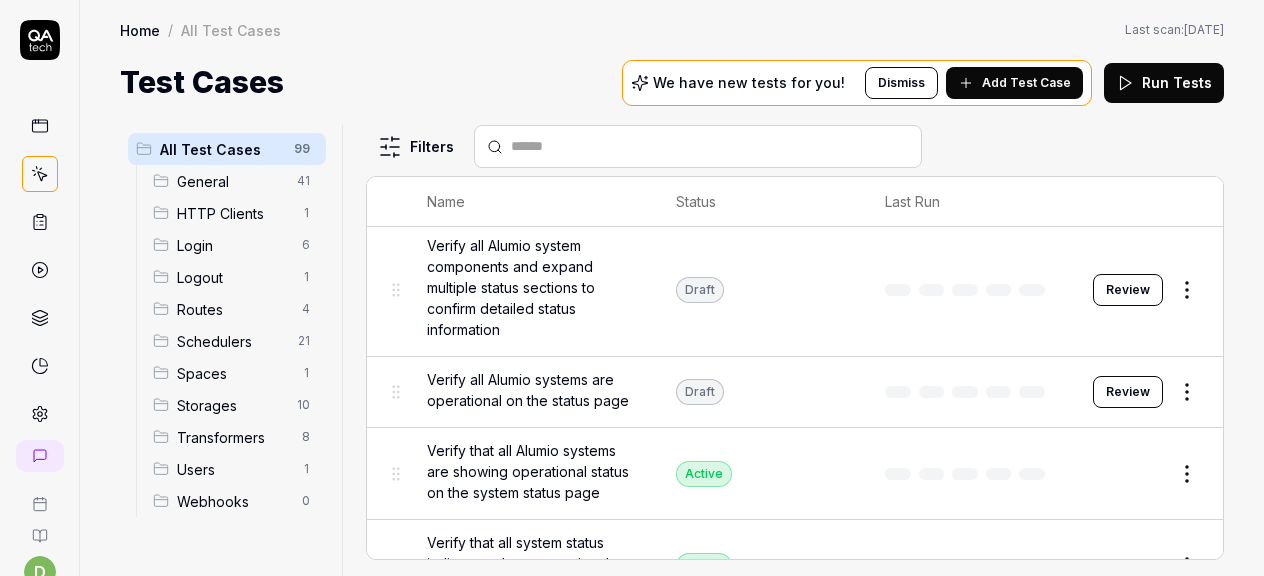 scroll, scrollTop: 3752, scrollLeft: 0, axis: vertical 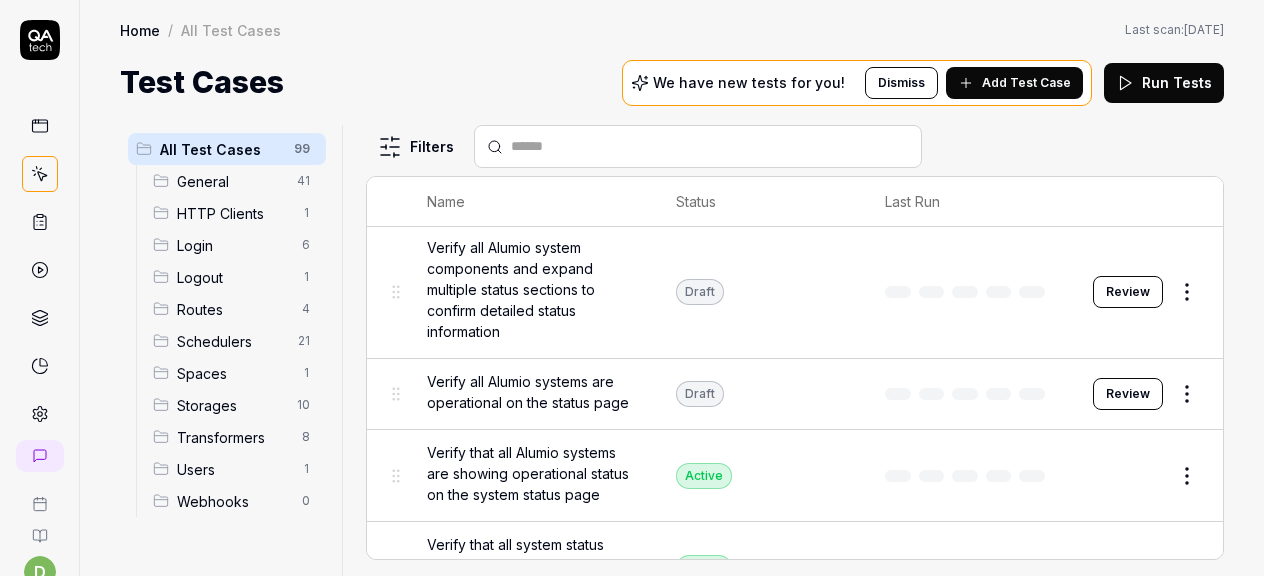 click on "d A Home / All Test Cases Home / All Test Cases Last scan:  [DATE] Test Cases We have new tests for you! Dismiss Add Test Case Run Tests All Test Cases 99 General 41 HTTP Clients 1 Login 6 Logout 1 Routes 4 Schedulers 21 Spaces 1 Storages 10 Transformers 8 Users 1 Webhooks 0 Filters Name Status Last Run [SPACES] Display amount of data engines/spaces in use Login Active Edit Create API endpoint to generate a mapping based on a schema and data Login Generating Test Case  » Edit Flag configuration status in relations tab Login Draft Review Support the link to the Webhook page from Incoming Login Active Edit Verify current version Login Active Edit General Add and remove labels to a configuration Login Active Edit Add multiple labels to a configuration and filter by them Login Active Edit Examine and interact with task statistics on the dashboard Login Active Edit Expand multiple service status sections on the status page Active Edit Expand the Alumio Cloud Network status section to view details Login Active" at bounding box center (632, 288) 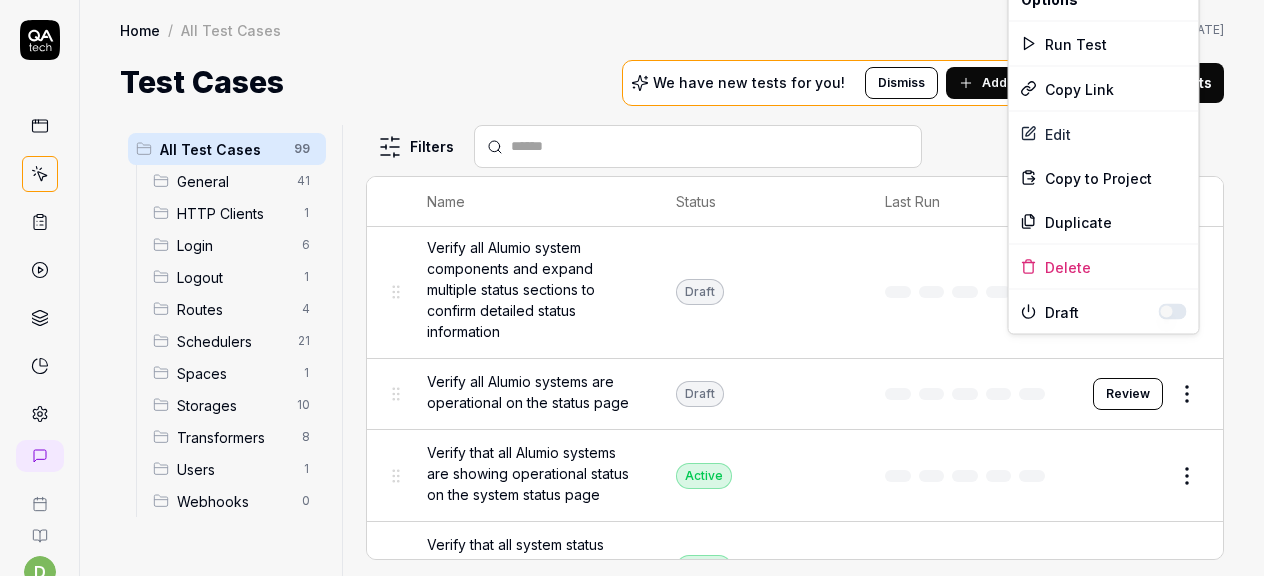 click at bounding box center (1173, 312) 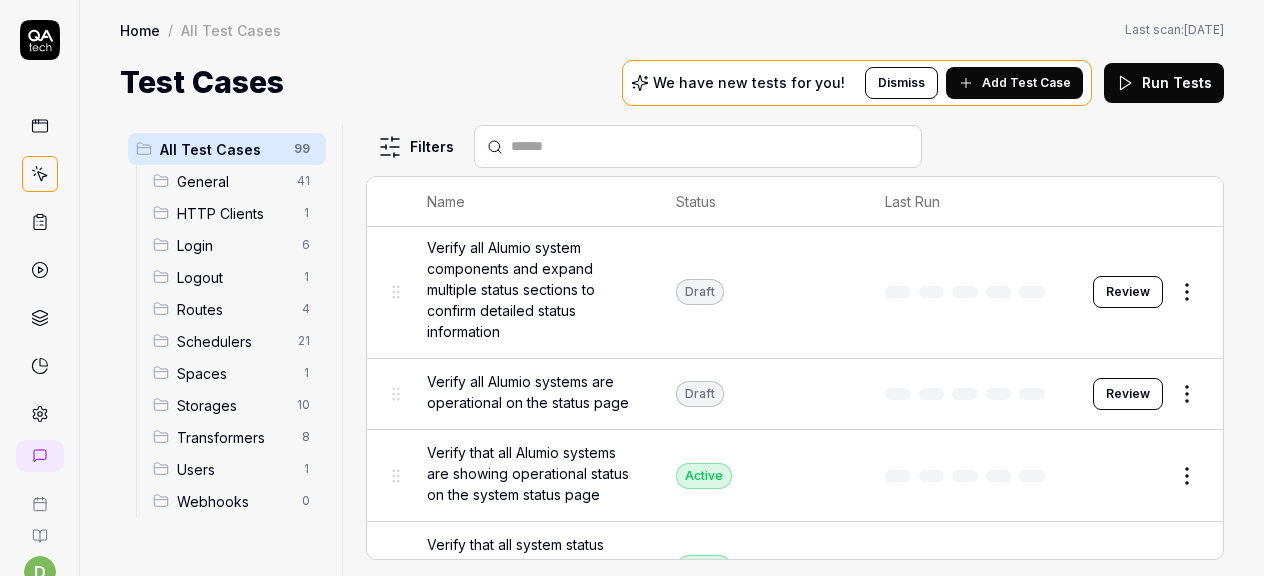 click on "d A Home / All Test Cases Home / All Test Cases Last scan:  [DATE] Test Cases We have new tests for you! Dismiss Add Test Case Run Tests All Test Cases 99 General 41 HTTP Clients 1 Login 6 Logout 1 Routes 4 Schedulers 21 Spaces 1 Storages 10 Transformers 8 Users 1 Webhooks 0 Filters Name Status Last Run [SPACES] Display amount of data engines/spaces in use Login Active Edit Create API endpoint to generate a mapping based on a schema and data Login Generating Test Case  » Edit Flag configuration status in relations tab Login Draft Review Support the link to the Webhook page from Incoming Login Active Edit Verify current version Login Active Edit General Add and remove labels to a configuration Login Active Edit Add multiple labels to a configuration and filter by them Login Active Edit Examine and interact with task statistics on the dashboard Login Active Edit Expand multiple service status sections on the status page Active Edit Expand the Alumio Cloud Network status section to view details Login Active" at bounding box center (632, 288) 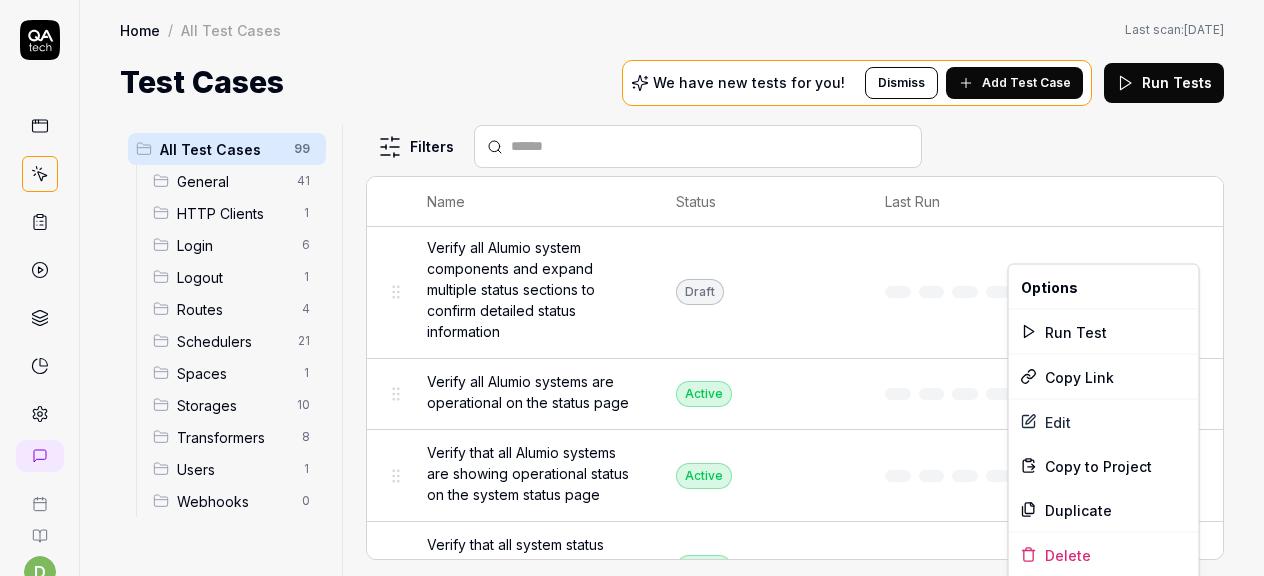 click on "d A Home / All Test Cases Home / All Test Cases Last scan:  [DATE] Test Cases We have new tests for you! Dismiss Add Test Case Run Tests All Test Cases 99 General 41 HTTP Clients 1 Login 6 Logout 1 Routes 4 Schedulers 21 Spaces 1 Storages 10 Transformers 8 Users 1 Webhooks 0 Filters Name Status Last Run [SPACES] Display amount of data engines/spaces in use Login Active Edit Create API endpoint to generate a mapping based on a schema and data Login Generating Test Case  » Edit Flag configuration status in relations tab Login Draft Review Support the link to the Webhook page from Incoming Login Active Edit Verify current version Login Active Edit General Add and remove labels to a configuration Login Active Edit Add multiple labels to a configuration and filter by them Login Active Edit Examine and interact with task statistics on the dashboard Login Active Edit Expand multiple service status sections on the status page Active Edit Expand the Alumio Cloud Network status section to view details Login Active" at bounding box center [632, 288] 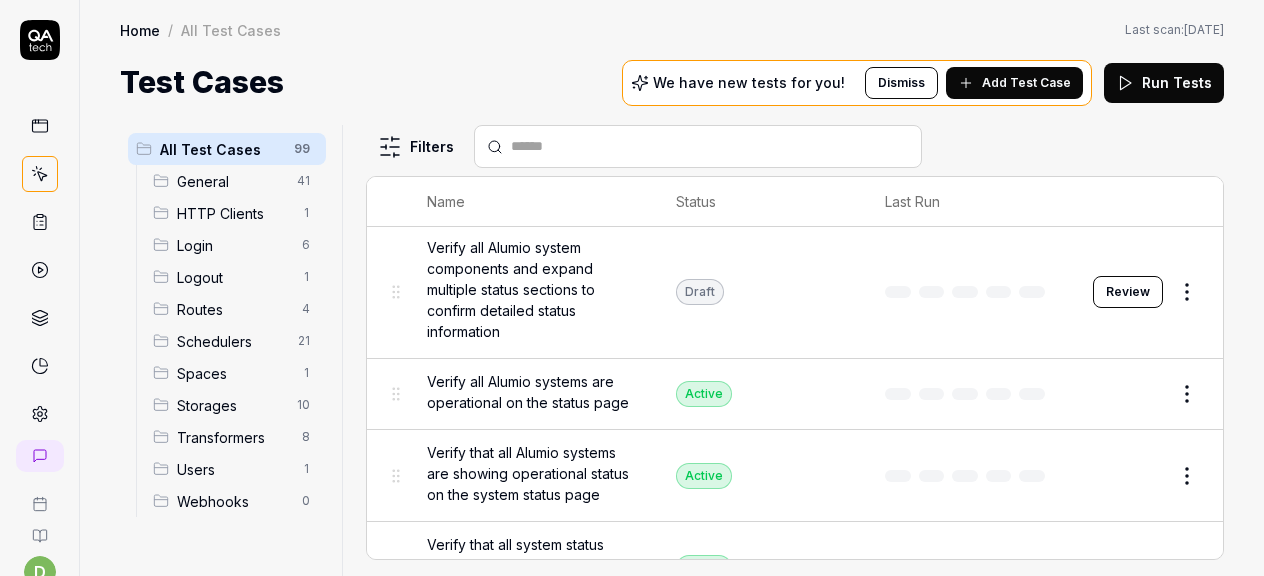 click on "d A Home / All Test Cases Home / All Test Cases Last scan:  [DATE] Test Cases We have new tests for you! Dismiss Add Test Case Run Tests All Test Cases 99 General 41 HTTP Clients 1 Login 6 Logout 1 Routes 4 Schedulers 21 Spaces 1 Storages 10 Transformers 8 Users 1 Webhooks 0 Filters Name Status Last Run [SPACES] Display amount of data engines/spaces in use Login Active Edit Create API endpoint to generate a mapping based on a schema and data Login Generating Test Case  » Edit Flag configuration status in relations tab Login Draft Review Support the link to the Webhook page from Incoming Login Active Edit Verify current version Login Active Edit General Add and remove labels to a configuration Login Active Edit Add multiple labels to a configuration and filter by them Login Active Edit Examine and interact with task statistics on the dashboard Login Active Edit Expand multiple service status sections on the status page Active Edit Expand the Alumio Cloud Network status section to view details Login Active" at bounding box center [632, 288] 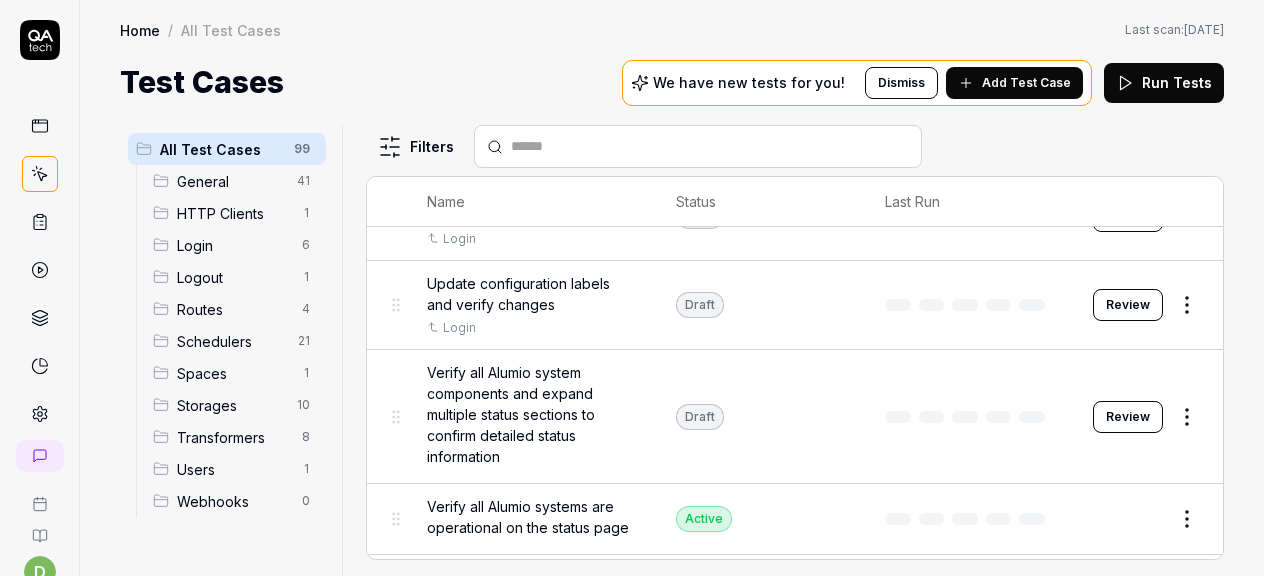 scroll, scrollTop: 3616, scrollLeft: 0, axis: vertical 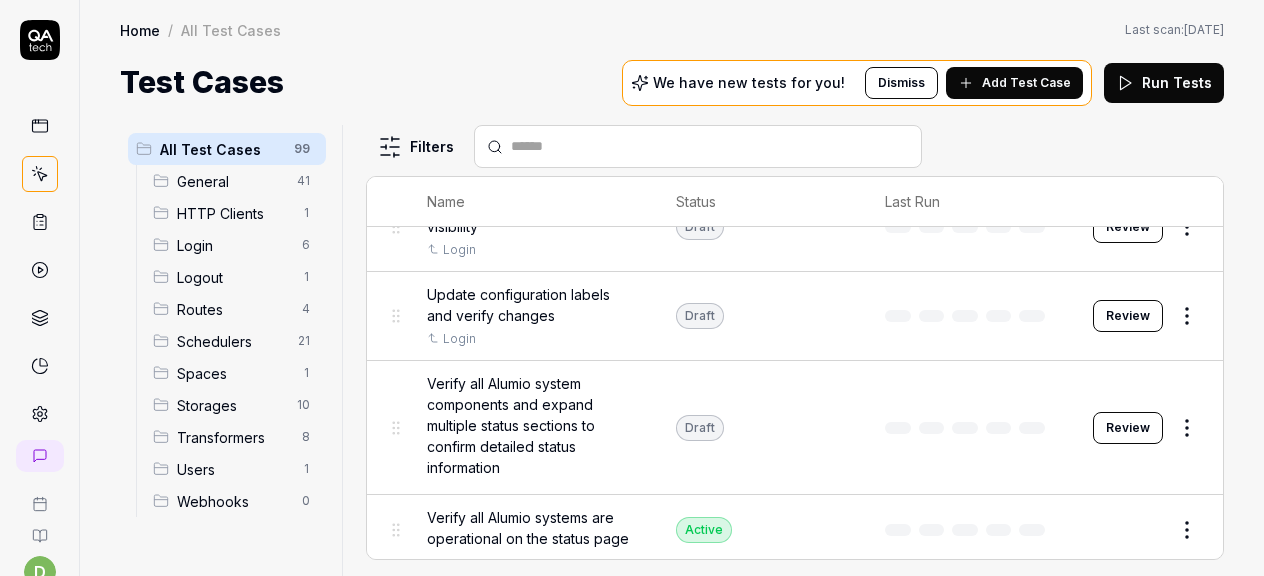 click on "d A Home / All Test Cases Home / All Test Cases Last scan:  [DATE] Test Cases We have new tests for you! Dismiss Add Test Case Run Tests All Test Cases 99 General 41 HTTP Clients 1 Login 6 Logout 1 Routes 4 Schedulers 21 Spaces 1 Storages 10 Transformers 8 Users 1 Webhooks 0 Filters Name Status Last Run [SPACES] Display amount of data engines/spaces in use Login Active Edit Create API endpoint to generate a mapping based on a schema and data Login Generating Test Case  » Edit Flag configuration status in relations tab Login Draft Review Support the link to the Webhook page from Incoming Login Active Edit Verify current version Login Active Edit General Add and remove labels to a configuration Login Active Edit Add multiple labels to a configuration and filter by them Login Active Edit Examine and interact with task statistics on the dashboard Login Active Edit Expand multiple service status sections on the status page Active Edit Expand the Alumio Cloud Network status section to view details Login Active" at bounding box center [632, 288] 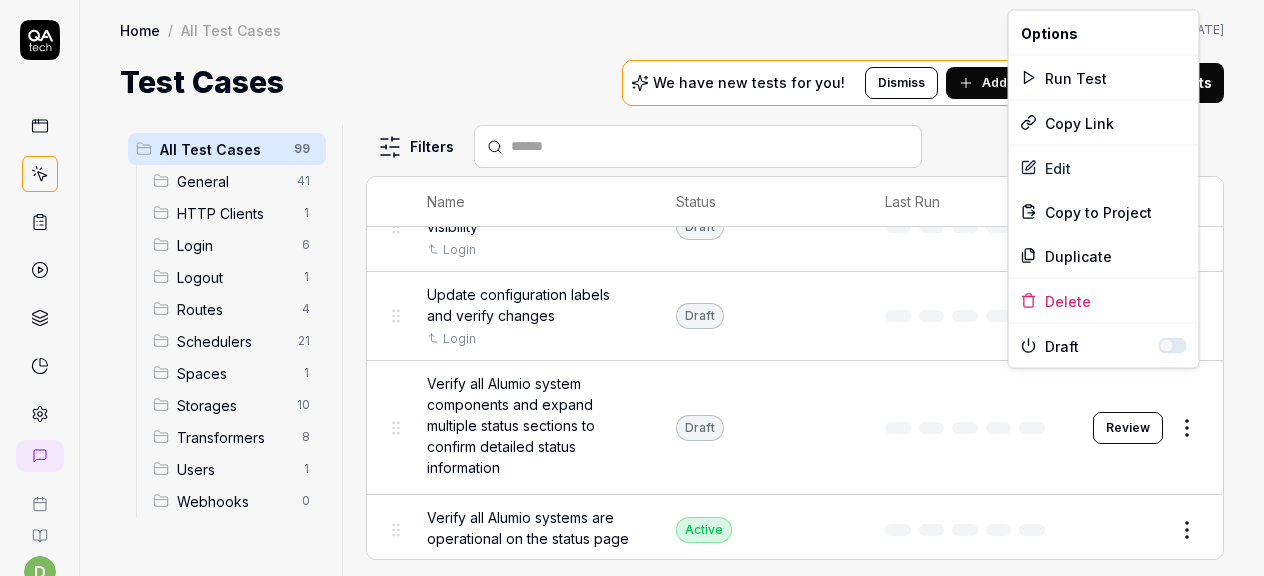 click at bounding box center [1173, 346] 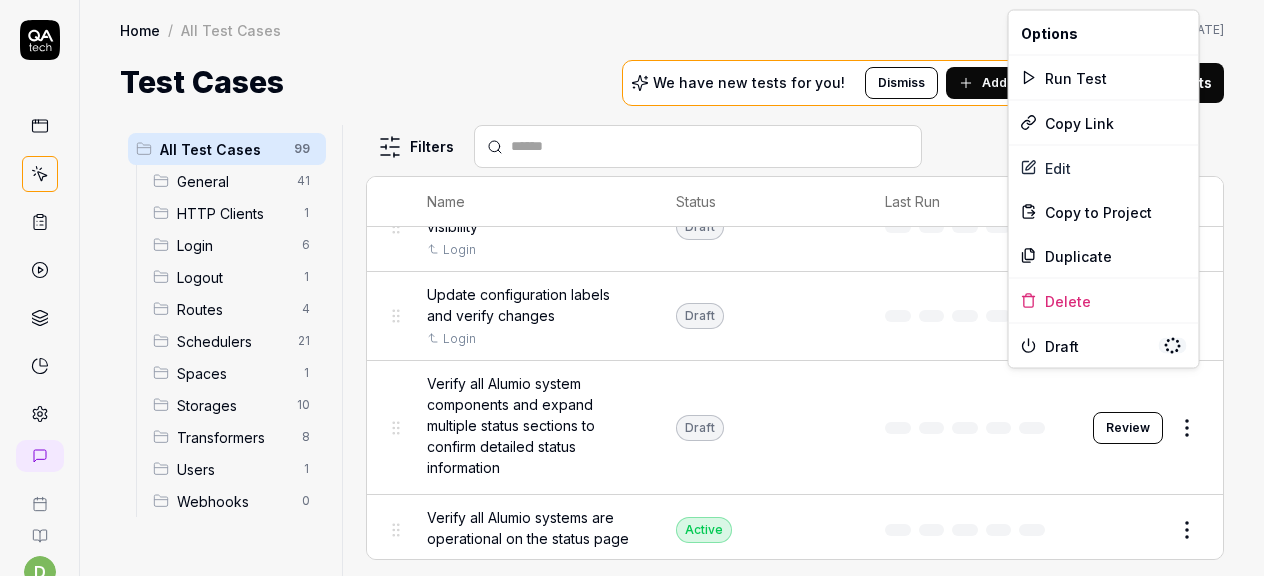click on "d A Home / All Test Cases Home / All Test Cases Last scan:  [DATE] Test Cases We have new tests for you! Dismiss Add Test Case Run Tests All Test Cases 99 General 41 HTTP Clients 1 Login 6 Logout 1 Routes 4 Schedulers 21 Spaces 1 Storages 10 Transformers 8 Users 1 Webhooks 0 Filters Name Status Last Run [SPACES] Display amount of data engines/spaces in use Login Active Edit Create API endpoint to generate a mapping based on a schema and data Login Generating Test Case  » Edit Flag configuration status in relations tab Login Draft Review Support the link to the Webhook page from Incoming Login Active Edit Verify current version Login Active Edit General Add and remove labels to a configuration Login Active Edit Add multiple labels to a configuration and filter by them Login Active Edit Examine and interact with task statistics on the dashboard Login Active Edit Expand multiple service status sections on the status page Active Edit Expand the Alumio Cloud Network status section to view details Login Active" at bounding box center [632, 288] 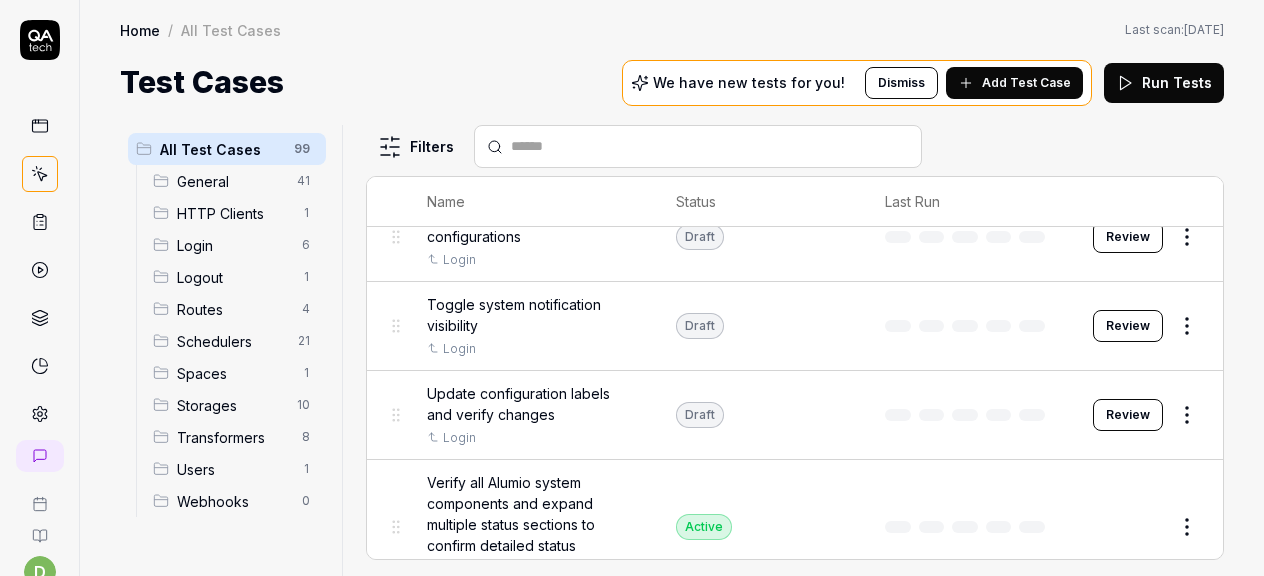 scroll, scrollTop: 3514, scrollLeft: 0, axis: vertical 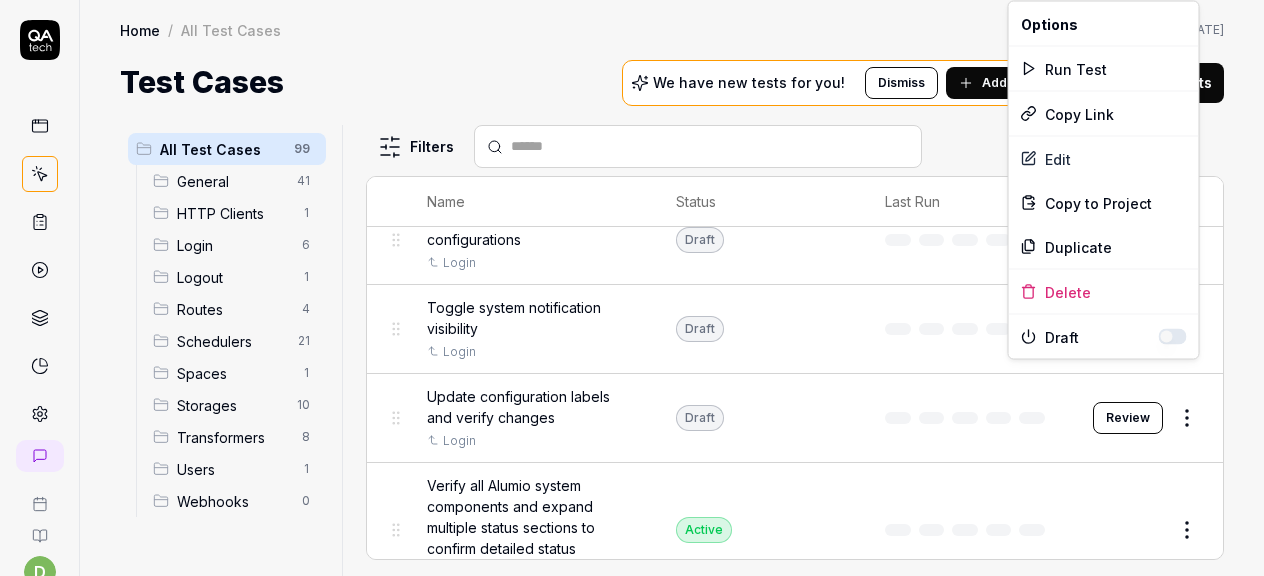 click on "d A Home / All Test Cases Home / All Test Cases Last scan:  [DATE] Test Cases We have new tests for you! Dismiss Add Test Case Run Tests All Test Cases 99 General 41 HTTP Clients 1 Login 6 Logout 1 Routes 4 Schedulers 21 Spaces 1 Storages 10 Transformers 8 Users 1 Webhooks 0 Filters Name Status Last Run [SPACES] Display amount of data engines/spaces in use Login Active Edit Create API endpoint to generate a mapping based on a schema and data Login Generating Test Case  » Edit Flag configuration status in relations tab Login Draft Review Support the link to the Webhook page from Incoming Login Active Edit Verify current version Login Active Edit General Add and remove labels to a configuration Login Active Edit Add multiple labels to a configuration and filter by them Login Active Edit Examine and interact with task statistics on the dashboard Login Active Edit Expand multiple service status sections on the status page Active Edit Expand the Alumio Cloud Network status section to view details Login Active" at bounding box center (632, 288) 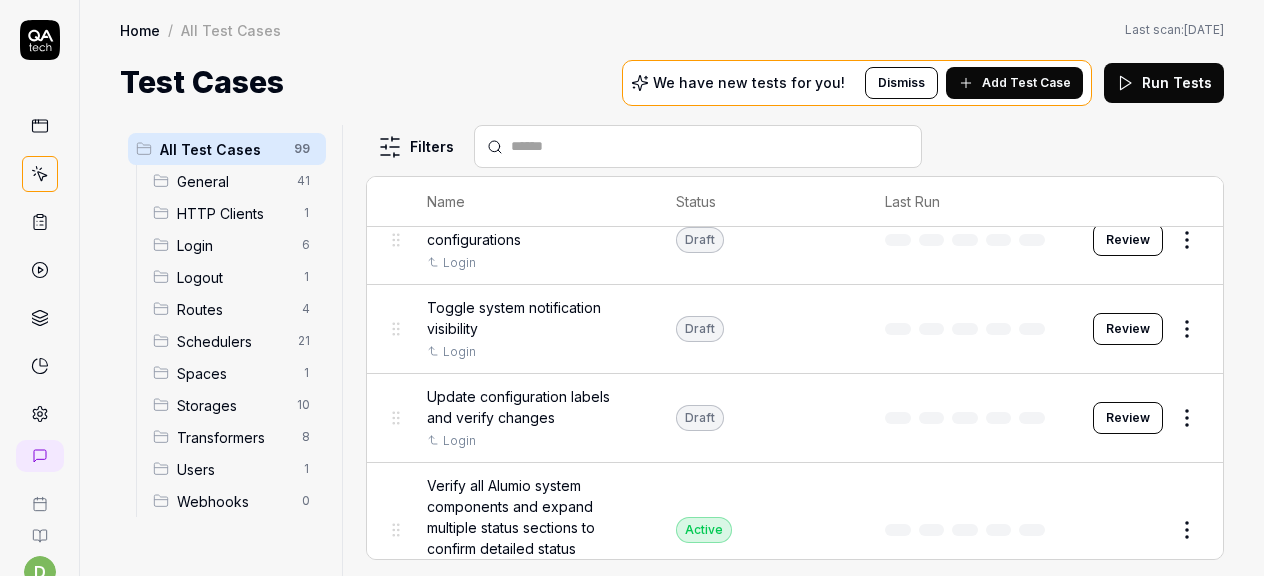 click on "d A Home / All Test Cases Home / All Test Cases Last scan:  [DATE] Test Cases We have new tests for you! Dismiss Add Test Case Run Tests All Test Cases 99 General 41 HTTP Clients 1 Login 6 Logout 1 Routes 4 Schedulers 21 Spaces 1 Storages 10 Transformers 8 Users 1 Webhooks 0 Filters Name Status Last Run [SPACES] Display amount of data engines/spaces in use Login Active Edit Create API endpoint to generate a mapping based on a schema and data Login Generating Test Case  » Edit Flag configuration status in relations tab Login Draft Review Support the link to the Webhook page from Incoming Login Active Edit Verify current version Login Active Edit General Add and remove labels to a configuration Login Active Edit Add multiple labels to a configuration and filter by them Login Active Edit Examine and interact with task statistics on the dashboard Login Active Edit Expand multiple service status sections on the status page Active Edit Expand the Alumio Cloud Network status section to view details Login Active" at bounding box center (632, 288) 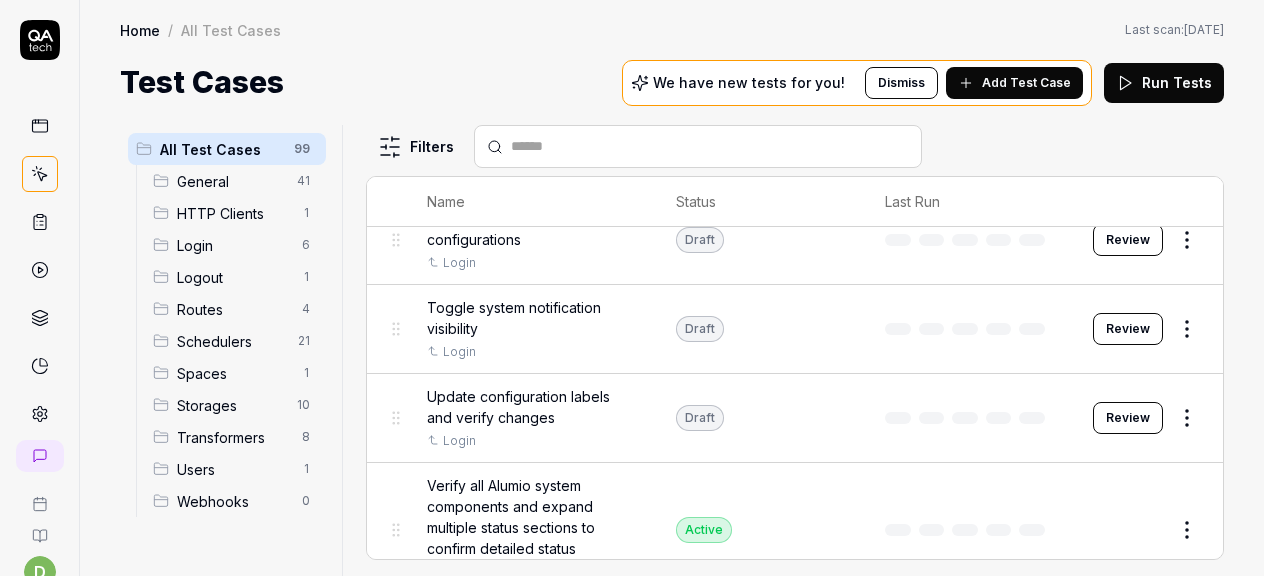 click on "d A Home / All Test Cases Home / All Test Cases Last scan:  [DATE] Test Cases We have new tests for you! Dismiss Add Test Case Run Tests All Test Cases 99 General 41 HTTP Clients 1 Login 6 Logout 1 Routes 4 Schedulers 21 Spaces 1 Storages 10 Transformers 8 Users 1 Webhooks 0 Filters Name Status Last Run [SPACES] Display amount of data engines/spaces in use Login Active Edit Create API endpoint to generate a mapping based on a schema and data Login Generating Test Case  » Edit Flag configuration status in relations tab Login Draft Review Support the link to the Webhook page from Incoming Login Active Edit Verify current version Login Active Edit General Add and remove labels to a configuration Login Active Edit Add multiple labels to a configuration and filter by them Login Active Edit Examine and interact with task statistics on the dashboard Login Active Edit Expand multiple service status sections on the status page Active Edit Expand the Alumio Cloud Network status section to view details Login Active" at bounding box center [632, 288] 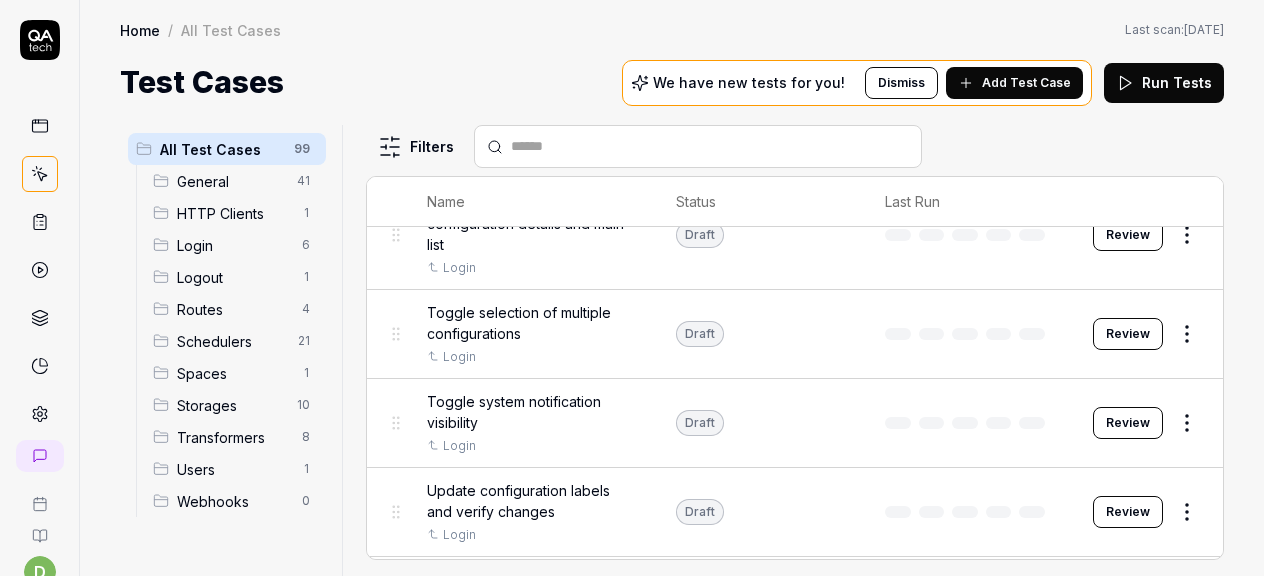 scroll, scrollTop: 3393, scrollLeft: 0, axis: vertical 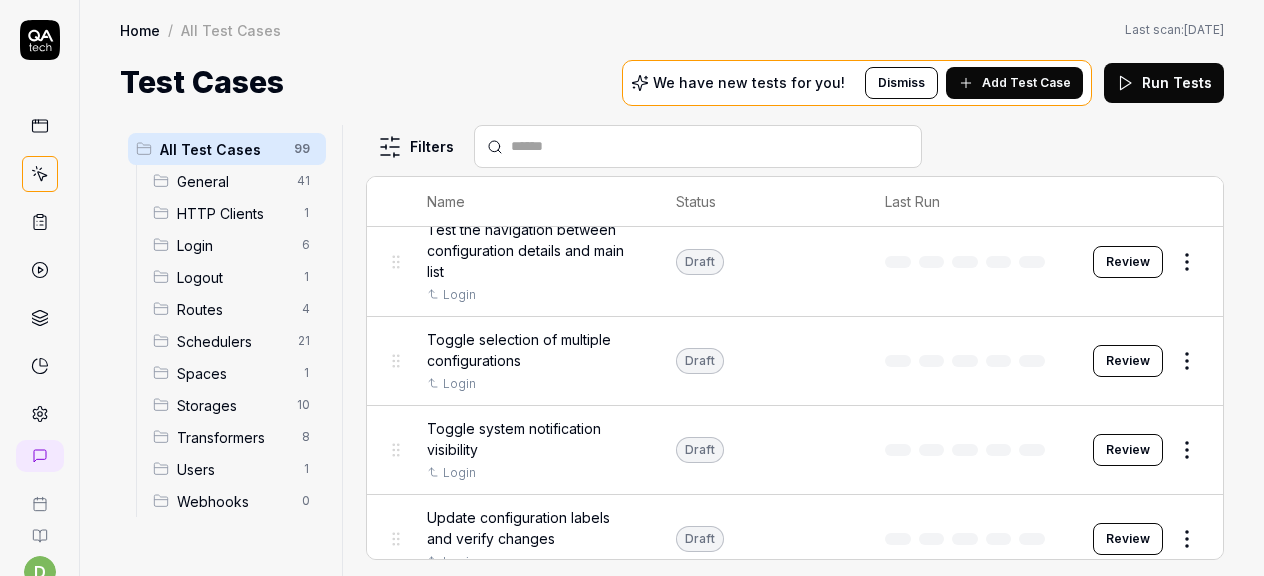 click on "d A Home / All Test Cases Home / All Test Cases Last scan:  [DATE] Test Cases We have new tests for you! Dismiss Add Test Case Run Tests All Test Cases 99 General 41 HTTP Clients 1 Login 6 Logout 1 Routes 4 Schedulers 21 Spaces 1 Storages 10 Transformers 8 Users 1 Webhooks 0 Filters Name Status Last Run [SPACES] Display amount of data engines/spaces in use Login Active Edit Create API endpoint to generate a mapping based on a schema and data Login Generating Test Case  » Edit Flag configuration status in relations tab Login Draft Review Support the link to the Webhook page from Incoming Login Active Edit Verify current version Login Active Edit General Add and remove labels to a configuration Login Active Edit Add multiple labels to a configuration and filter by them Login Active Edit Examine and interact with task statistics on the dashboard Login Active Edit Expand multiple service status sections on the status page Active Edit Expand the Alumio Cloud Network status section to view details Login Active" at bounding box center [632, 288] 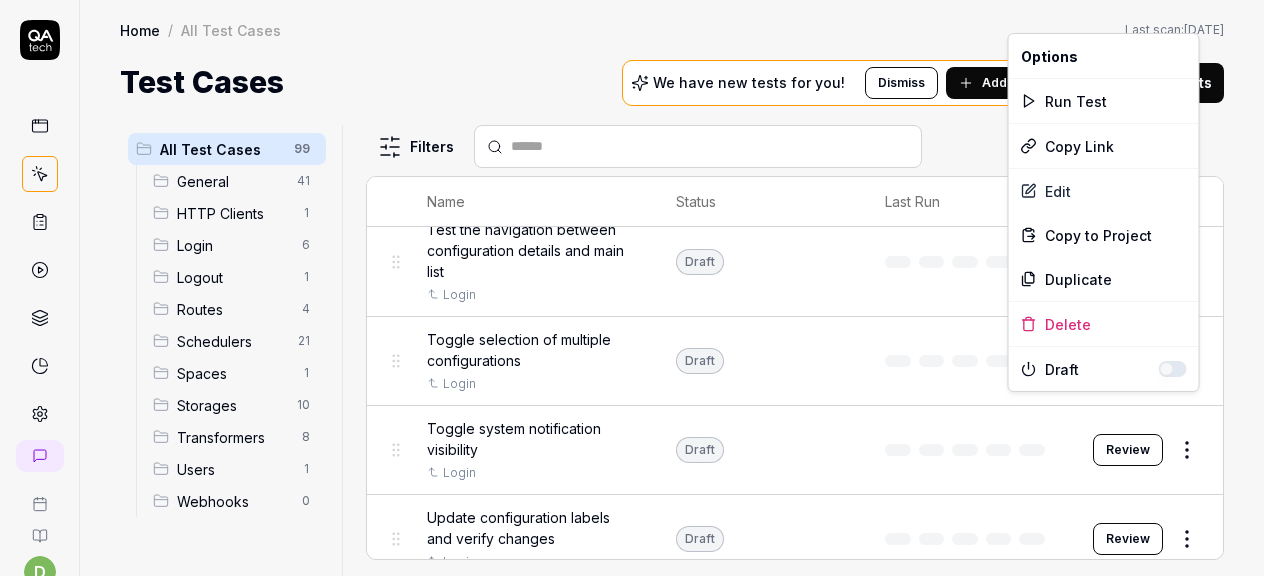 click at bounding box center (1173, 369) 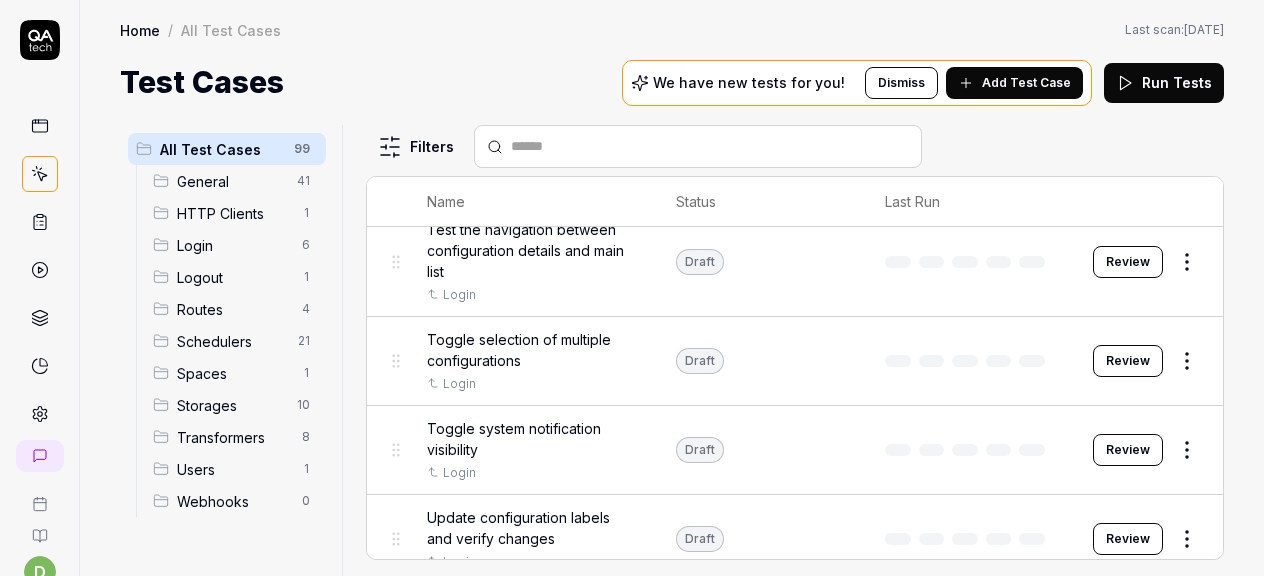 click on "d A Home / All Test Cases Home / All Test Cases Last scan:  [DATE] Test Cases We have new tests for you! Dismiss Add Test Case Run Tests All Test Cases 99 General 41 HTTP Clients 1 Login 6 Logout 1 Routes 4 Schedulers 21 Spaces 1 Storages 10 Transformers 8 Users 1 Webhooks 0 Filters Name Status Last Run [SPACES] Display amount of data engines/spaces in use Login Active Edit Create API endpoint to generate a mapping based on a schema and data Login Generating Test Case  » Edit Flag configuration status in relations tab Login Draft Review Support the link to the Webhook page from Incoming Login Active Edit Verify current version Login Active Edit General Add and remove labels to a configuration Login Active Edit Add multiple labels to a configuration and filter by them Login Active Edit Examine and interact with task statistics on the dashboard Login Active Edit Expand multiple service status sections on the status page Active Edit Expand the Alumio Cloud Network status section to view details Login Active" at bounding box center [632, 288] 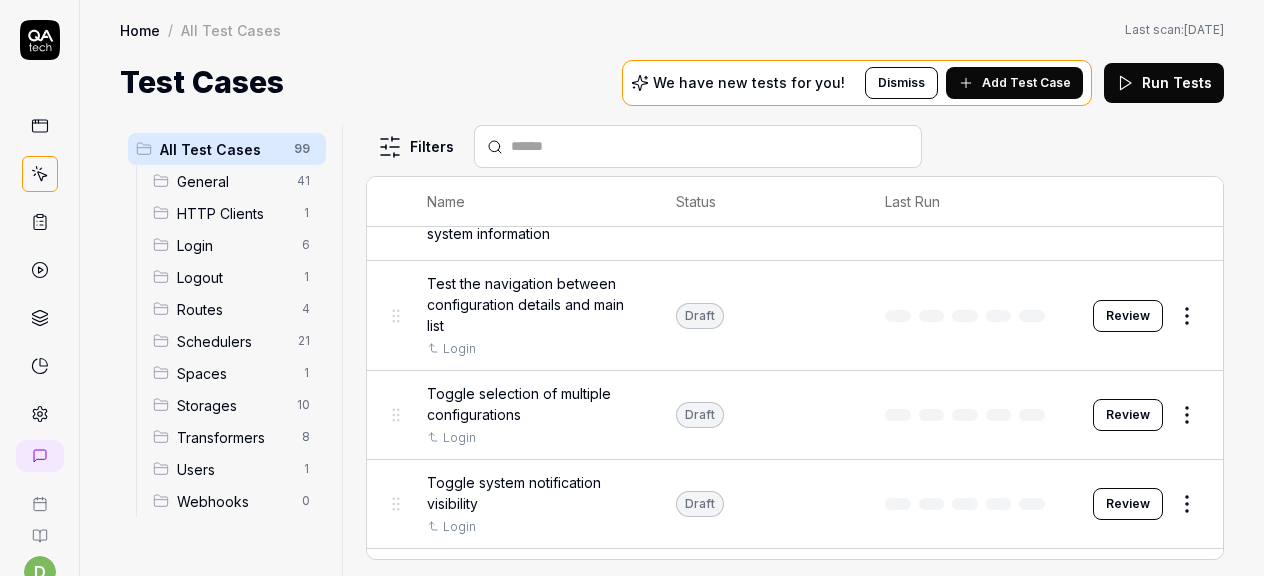 scroll, scrollTop: 3298, scrollLeft: 0, axis: vertical 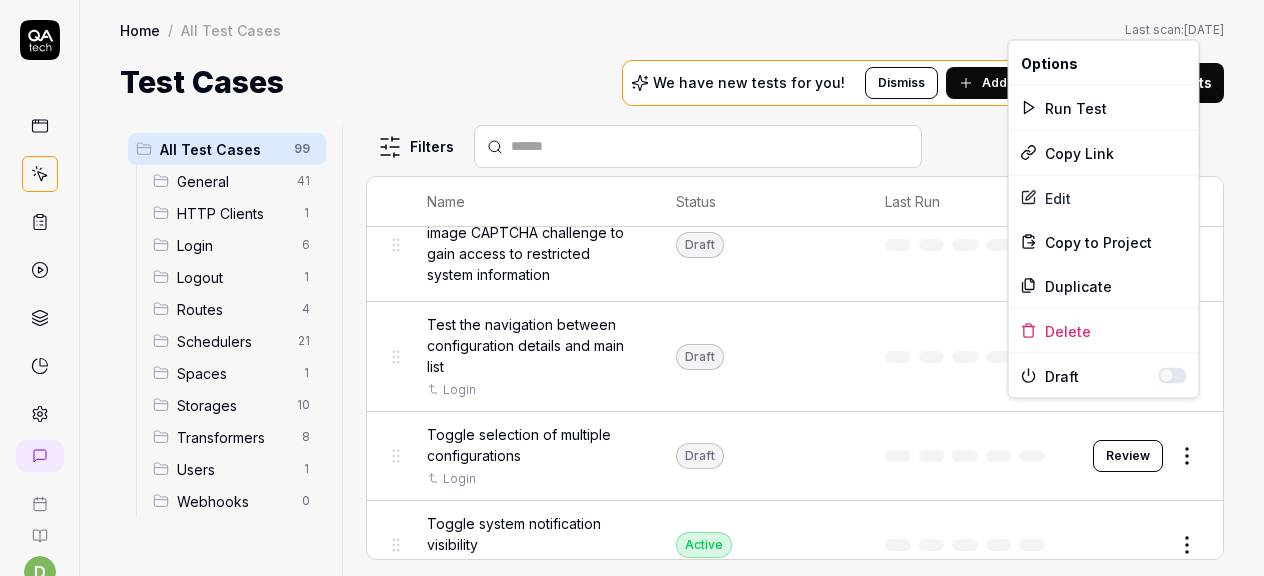 click on "d A Home / All Test Cases Home / All Test Cases Last scan:  [DATE] Test Cases We have new tests for you! Dismiss Add Test Case Run Tests All Test Cases 99 General 41 HTTP Clients 1 Login 6 Logout 1 Routes 4 Schedulers 21 Spaces 1 Storages 10 Transformers 8 Users 1 Webhooks 0 Filters Name Status Last Run [SPACES] Display amount of data engines/spaces in use Login Active Edit Create API endpoint to generate a mapping based on a schema and data Login Generating Test Case  » Edit Flag configuration status in relations tab Login Draft Review Support the link to the Webhook page from Incoming Login Active Edit Verify current version Login Active Edit General Add and remove labels to a configuration Login Active Edit Add multiple labels to a configuration and filter by them Login Active Edit Examine and interact with task statistics on the dashboard Login Active Edit Expand multiple service status sections on the status page Active Edit Expand the Alumio Cloud Network status section to view details Login Active" at bounding box center [632, 288] 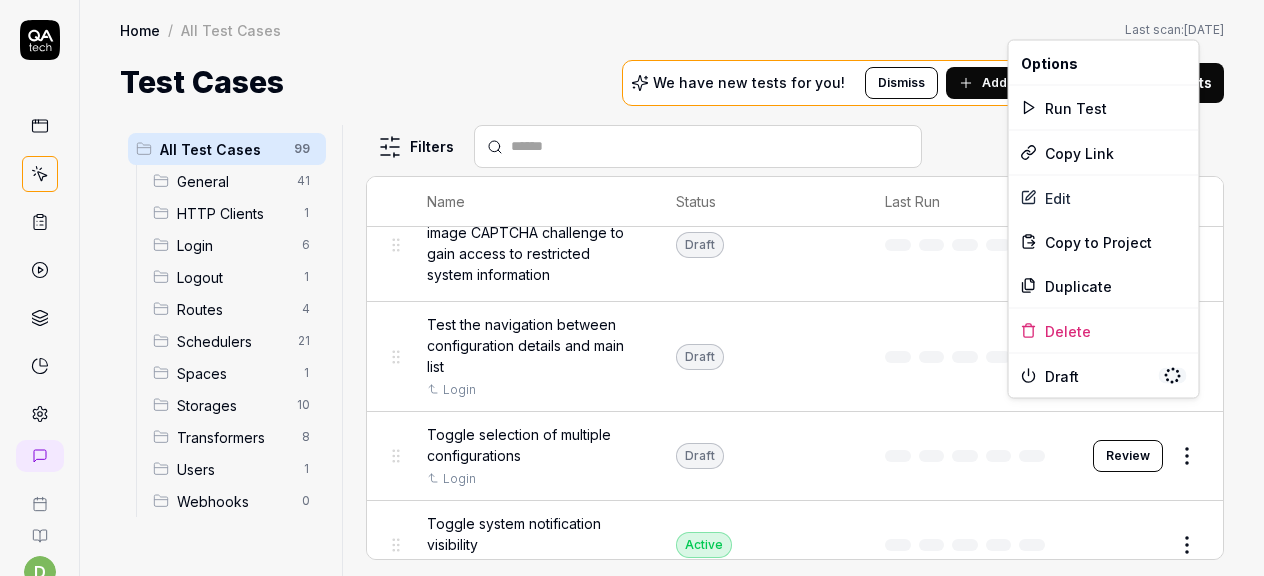 click on "d A Home / All Test Cases Home / All Test Cases Last scan:  [DATE] Test Cases We have new tests for you! Dismiss Add Test Case Run Tests All Test Cases 99 General 41 HTTP Clients 1 Login 6 Logout 1 Routes 4 Schedulers 21 Spaces 1 Storages 10 Transformers 8 Users 1 Webhooks 0 Filters Name Status Last Run [SPACES] Display amount of data engines/spaces in use Login Active Edit Create API endpoint to generate a mapping based on a schema and data Login Generating Test Case  » Edit Flag configuration status in relations tab Login Draft Review Support the link to the Webhook page from Incoming Login Active Edit Verify current version Login Active Edit General Add and remove labels to a configuration Login Active Edit Add multiple labels to a configuration and filter by them Login Active Edit Examine and interact with task statistics on the dashboard Login Active Edit Expand multiple service status sections on the status page Active Edit Expand the Alumio Cloud Network status section to view details Login Active" at bounding box center [632, 288] 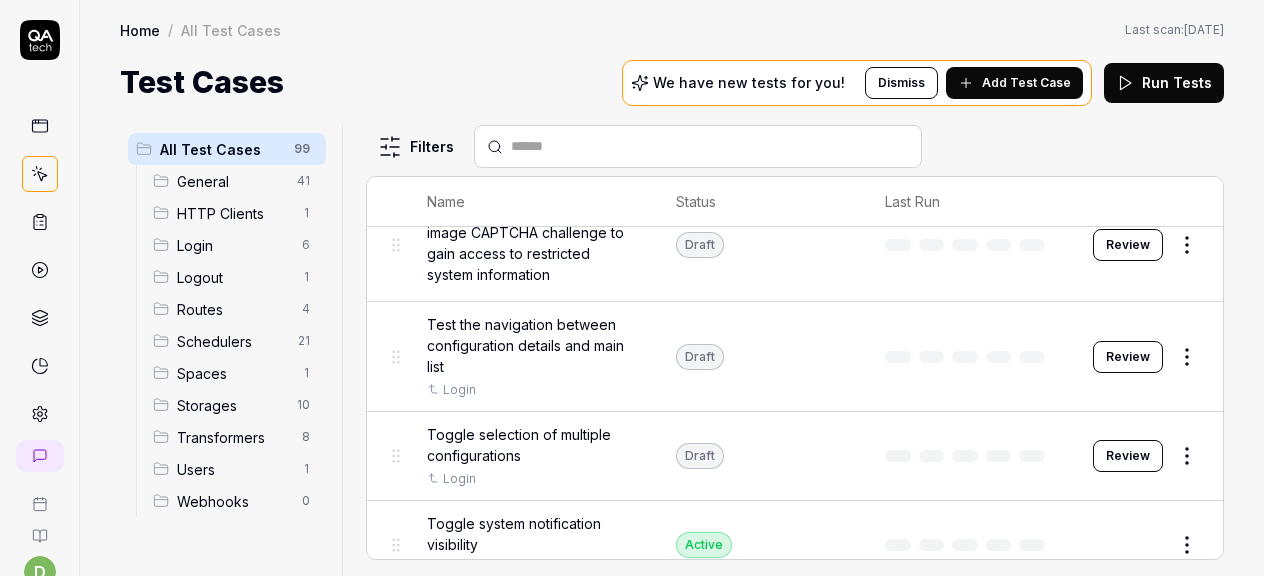 click on "d A Home / All Test Cases Home / All Test Cases Last scan:  [DATE] Test Cases We have new tests for you! Dismiss Add Test Case Run Tests All Test Cases 99 General 41 HTTP Clients 1 Login 6 Logout 1 Routes 4 Schedulers 21 Spaces 1 Storages 10 Transformers 8 Users 1 Webhooks 0 Filters Name Status Last Run [SPACES] Display amount of data engines/spaces in use Login Active Edit Create API endpoint to generate a mapping based on a schema and data Login Generating Test Case  » Edit Flag configuration status in relations tab Login Draft Review Support the link to the Webhook page from Incoming Login Active Edit Verify current version Login Active Edit General Add and remove labels to a configuration Login Active Edit Add multiple labels to a configuration and filter by them Login Active Edit Examine and interact with task statistics on the dashboard Login Active Edit Expand multiple service status sections on the status page Active Edit Expand the Alumio Cloud Network status section to view details Login Active" at bounding box center [632, 288] 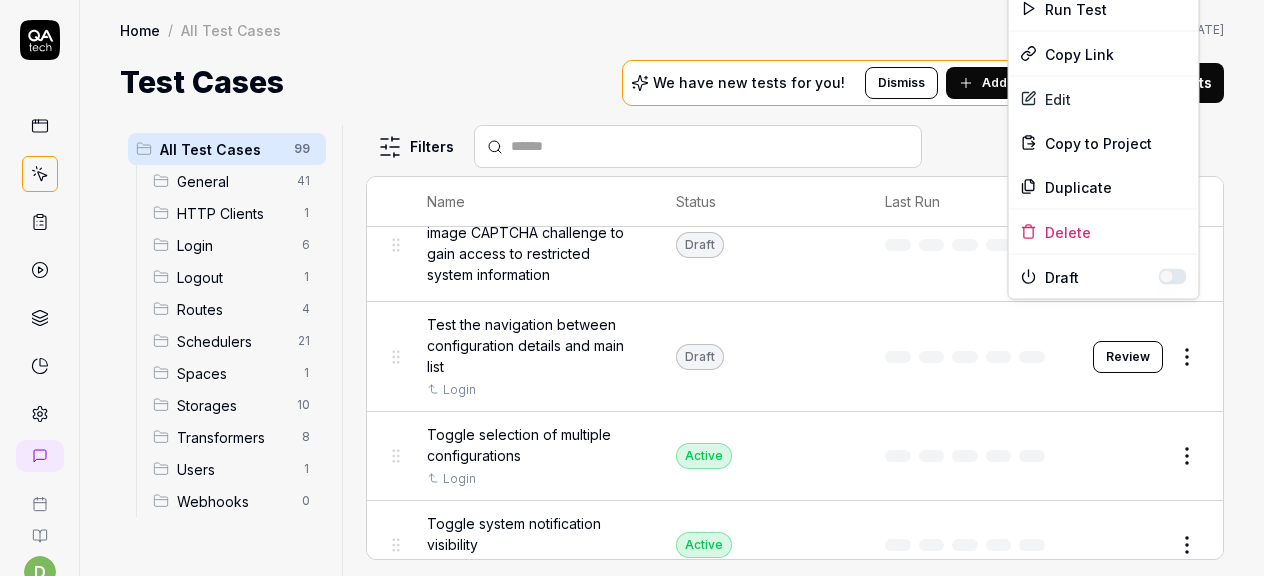click at bounding box center (1173, 277) 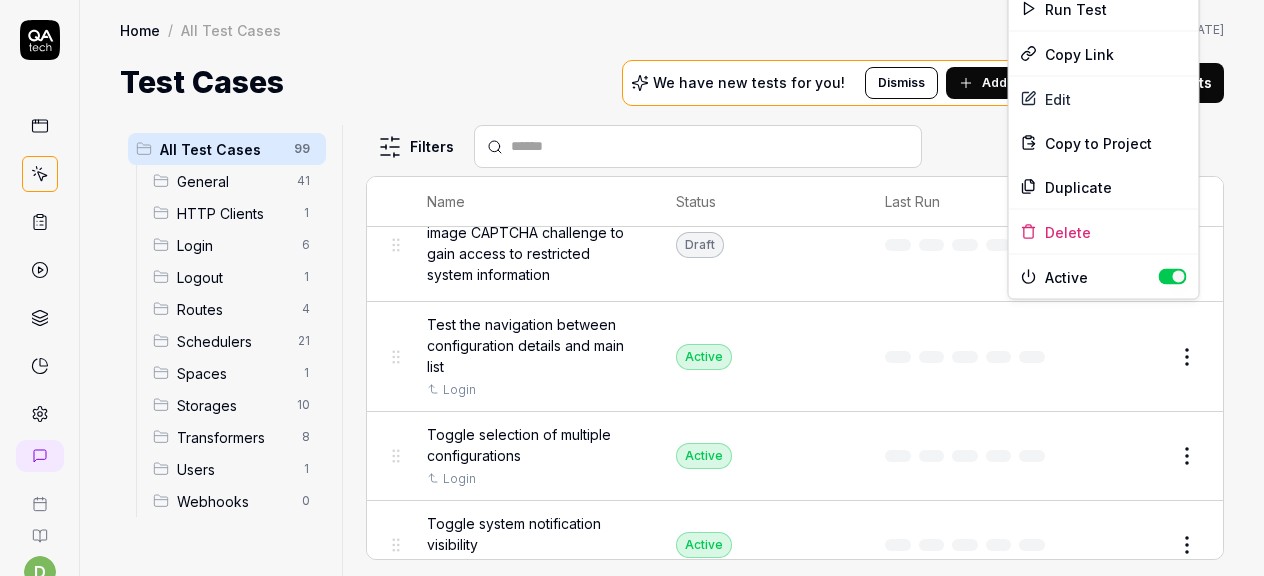 click on "d A Home / All Test Cases Home / All Test Cases Last scan:  [DATE] Test Cases We have new tests for you! Dismiss Add Test Case Run Tests All Test Cases 99 General 41 HTTP Clients 1 Login 6 Logout 1 Routes 4 Schedulers 21 Spaces 1 Storages 10 Transformers 8 Users 1 Webhooks 0 Filters Name Status Last Run [SPACES] Display amount of data engines/spaces in use Login Active Edit Create API endpoint to generate a mapping based on a schema and data Login Generating Test Case  » Edit Flag configuration status in relations tab Login Draft Review Support the link to the Webhook page from Incoming Login Active Edit Verify current version Login Active Edit General Add and remove labels to a configuration Login Active Edit Add multiple labels to a configuration and filter by them Login Active Edit Examine and interact with task statistics on the dashboard Login Active Edit Expand multiple service status sections on the status page Active Edit Expand the Alumio Cloud Network status section to view details Login Active" at bounding box center [632, 288] 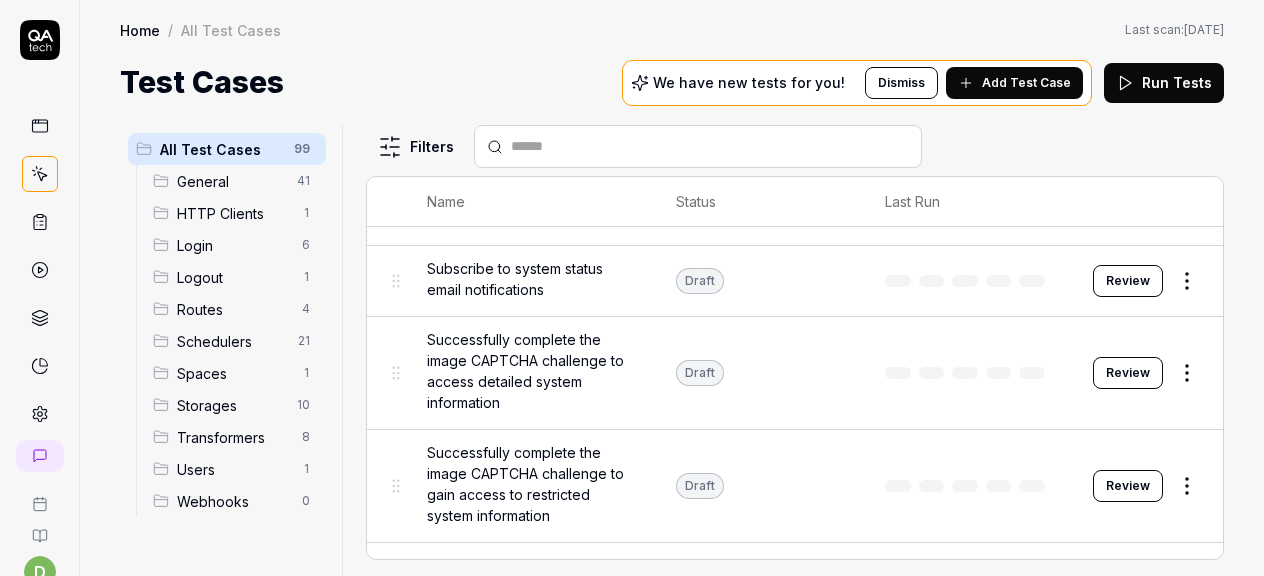 scroll, scrollTop: 3056, scrollLeft: 0, axis: vertical 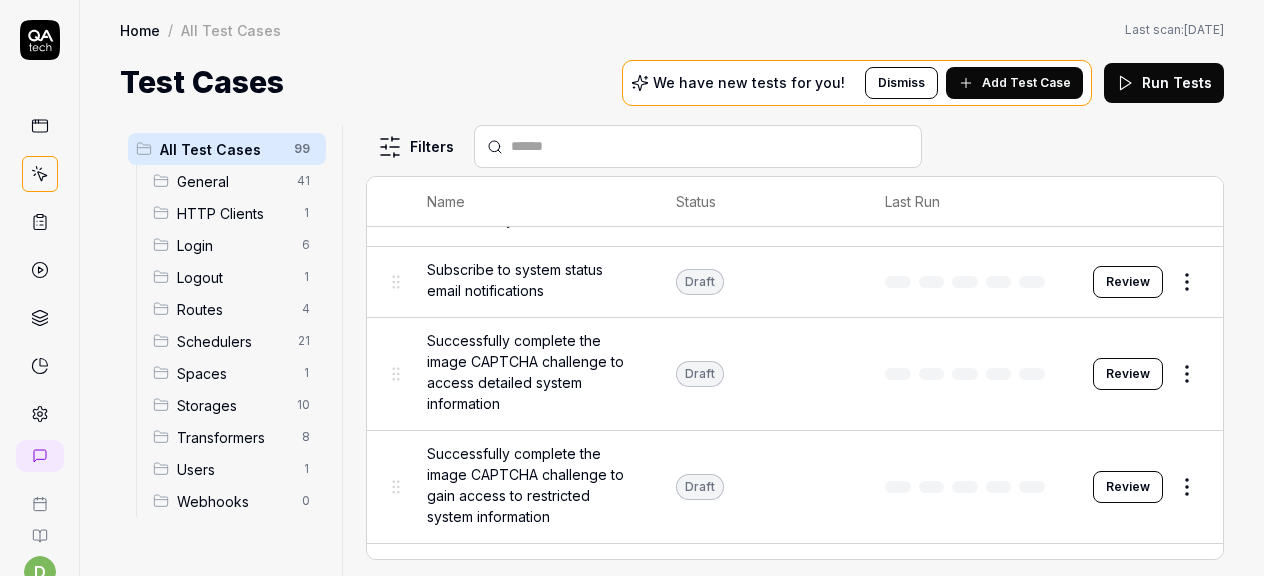 click on "d A Home / All Test Cases Home / All Test Cases Last scan:  [DATE] Test Cases We have new tests for you! Dismiss Add Test Case Run Tests All Test Cases 99 General 41 HTTP Clients 1 Login 6 Logout 1 Routes 4 Schedulers 21 Spaces 1 Storages 10 Transformers 8 Users 1 Webhooks 0 Filters Name Status Last Run [SPACES] Display amount of data engines/spaces in use Login Active Edit Create API endpoint to generate a mapping based on a schema and data Login Generating Test Case  » Edit Flag configuration status in relations tab Login Draft Review Support the link to the Webhook page from Incoming Login Active Edit Verify current version Login Active Edit General Add and remove labels to a configuration Login Active Edit Add multiple labels to a configuration and filter by them Login Active Edit Examine and interact with task statistics on the dashboard Login Active Edit Expand multiple service status sections on the status page Active Edit Expand the Alumio Cloud Network status section to view details Login Active" at bounding box center [632, 288] 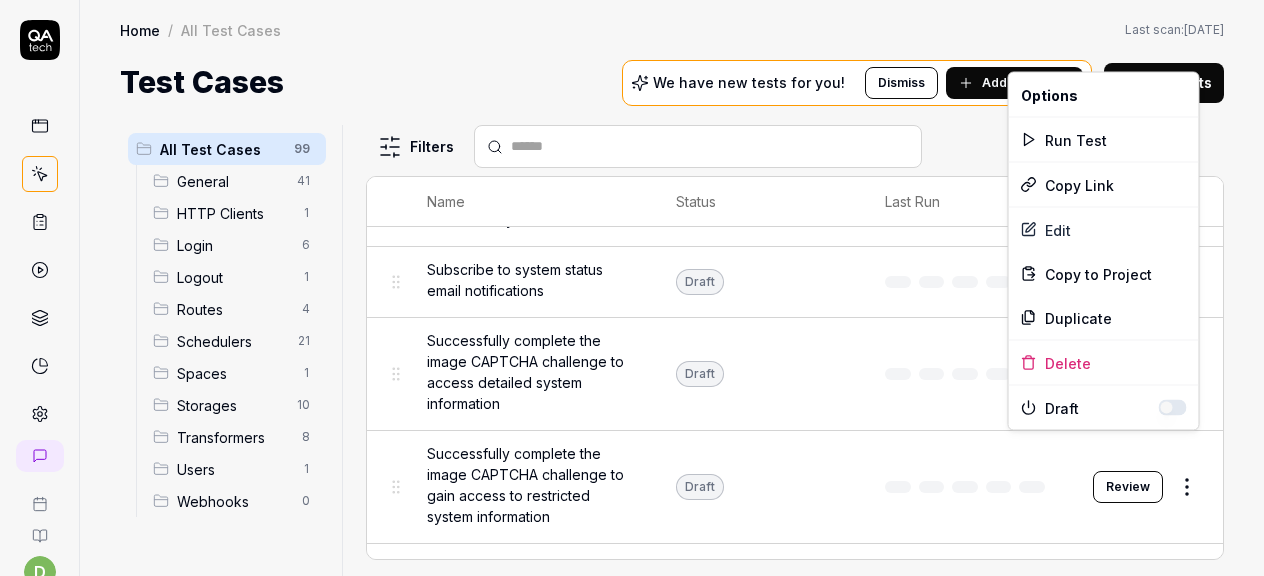 click at bounding box center (1173, 408) 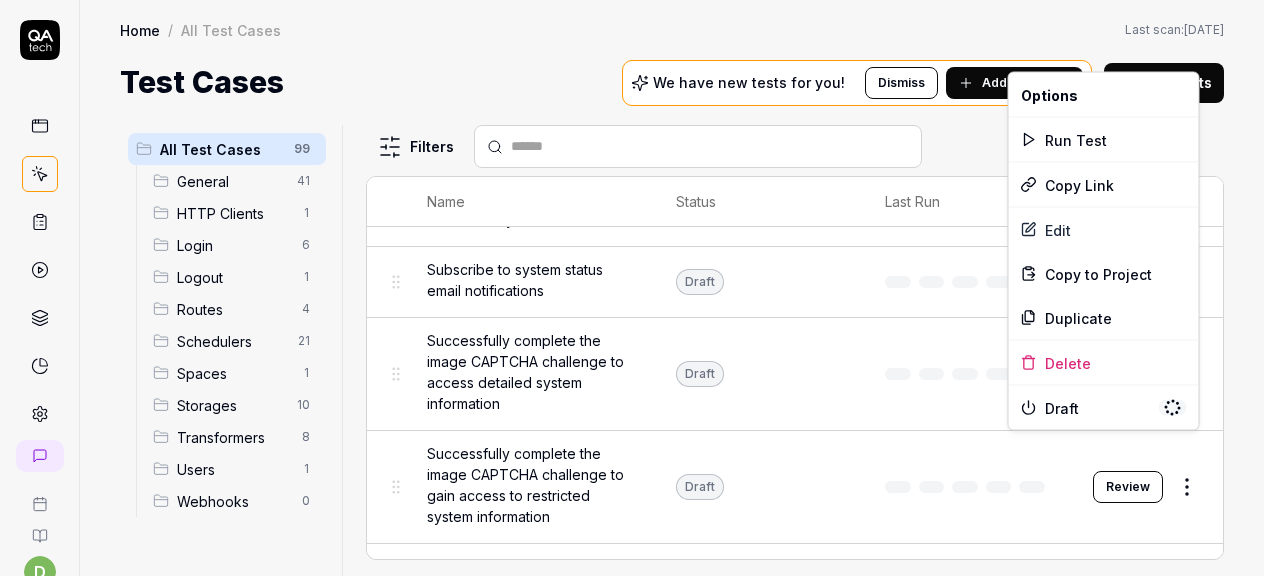 click on "d A Home / All Test Cases Home / All Test Cases Last scan:  [DATE] Test Cases We have new tests for you! Dismiss Add Test Case Run Tests All Test Cases 99 General 41 HTTP Clients 1 Login 6 Logout 1 Routes 4 Schedulers 21 Spaces 1 Storages 10 Transformers 8 Users 1 Webhooks 0 Filters Name Status Last Run [SPACES] Display amount of data engines/spaces in use Login Active Edit Create API endpoint to generate a mapping based on a schema and data Login Generating Test Case  » Edit Flag configuration status in relations tab Login Draft Review Support the link to the Webhook page from Incoming Login Active Edit Verify current version Login Active Edit General Add and remove labels to a configuration Login Active Edit Add multiple labels to a configuration and filter by them Login Active Edit Examine and interact with task statistics on the dashboard Login Active Edit Expand multiple service status sections on the status page Active Edit Expand the Alumio Cloud Network status section to view details Login Active" at bounding box center [632, 288] 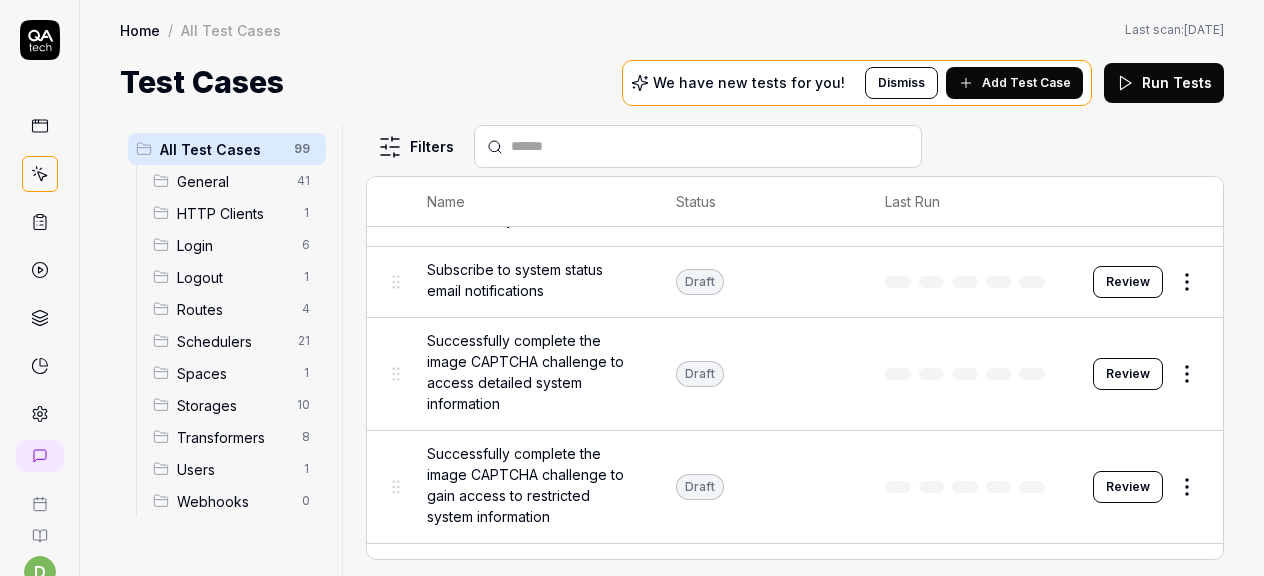 click on "d A Home / All Test Cases Home / All Test Cases Last scan:  [DATE] Test Cases We have new tests for you! Dismiss Add Test Case Run Tests All Test Cases 99 General 41 HTTP Clients 1 Login 6 Logout 1 Routes 4 Schedulers 21 Spaces 1 Storages 10 Transformers 8 Users 1 Webhooks 0 Filters Name Status Last Run [SPACES] Display amount of data engines/spaces in use Login Active Edit Create API endpoint to generate a mapping based on a schema and data Login Generating Test Case  » Edit Flag configuration status in relations tab Login Draft Review Support the link to the Webhook page from Incoming Login Active Edit Verify current version Login Active Edit General Add and remove labels to a configuration Login Active Edit Add multiple labels to a configuration and filter by them Login Active Edit Examine and interact with task statistics on the dashboard Login Active Edit Expand multiple service status sections on the status page Active Edit Expand the Alumio Cloud Network status section to view details Login Active" at bounding box center (632, 288) 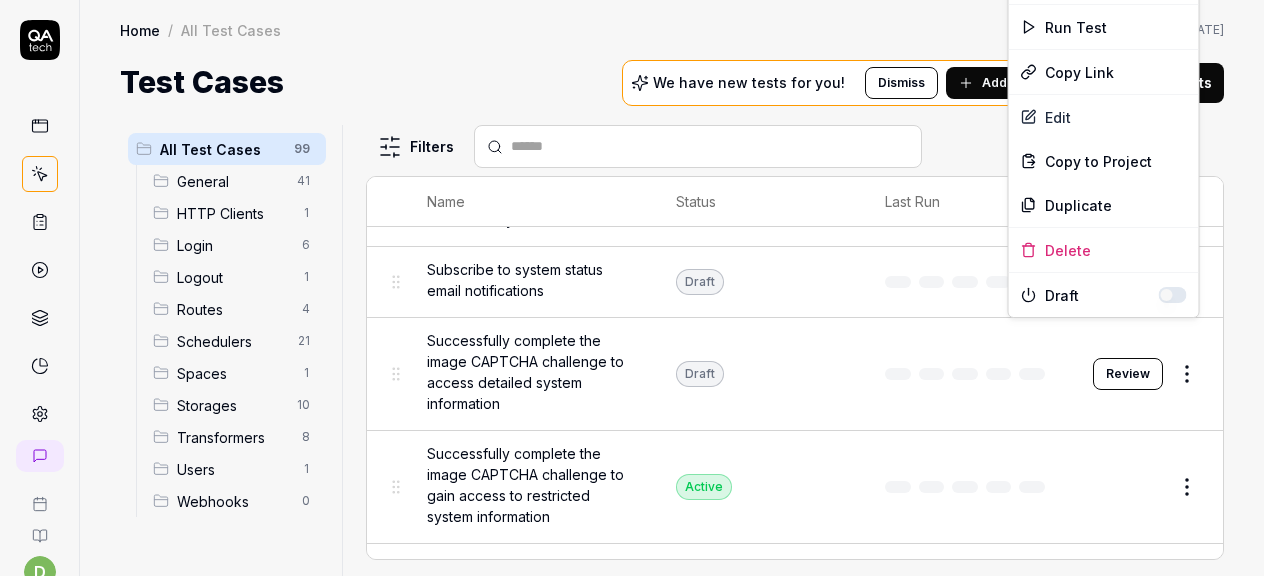 click at bounding box center [1173, 295] 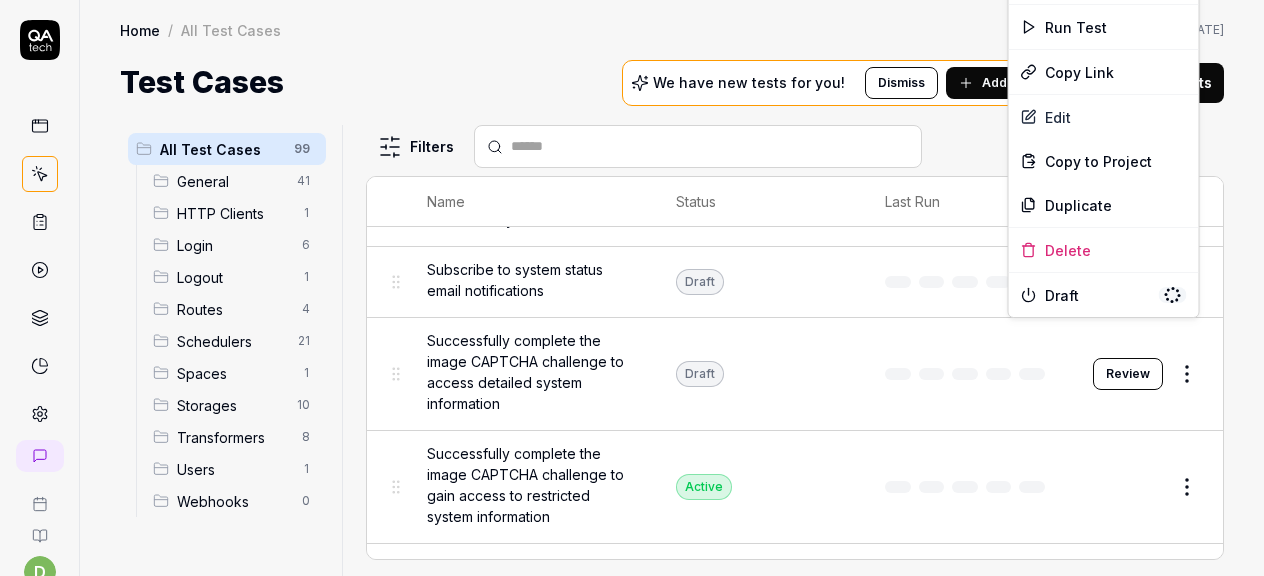 click on "d A Home / All Test Cases Home / All Test Cases Last scan:  [DATE] Test Cases We have new tests for you! Dismiss Add Test Case Run Tests All Test Cases 99 General 41 HTTP Clients 1 Login 6 Logout 1 Routes 4 Schedulers 21 Spaces 1 Storages 10 Transformers 8 Users 1 Webhooks 0 Filters Name Status Last Run [SPACES] Display amount of data engines/spaces in use Login Active Edit Create API endpoint to generate a mapping based on a schema and data Login Generating Test Case  » Edit Flag configuration status in relations tab Login Draft Review Support the link to the Webhook page from Incoming Login Active Edit Verify current version Login Active Edit General Add and remove labels to a configuration Login Active Edit Add multiple labels to a configuration and filter by them Login Active Edit Examine and interact with task statistics on the dashboard Login Active Edit Expand multiple service status sections on the status page Active Edit Expand the Alumio Cloud Network status section to view details Login Active" at bounding box center [632, 288] 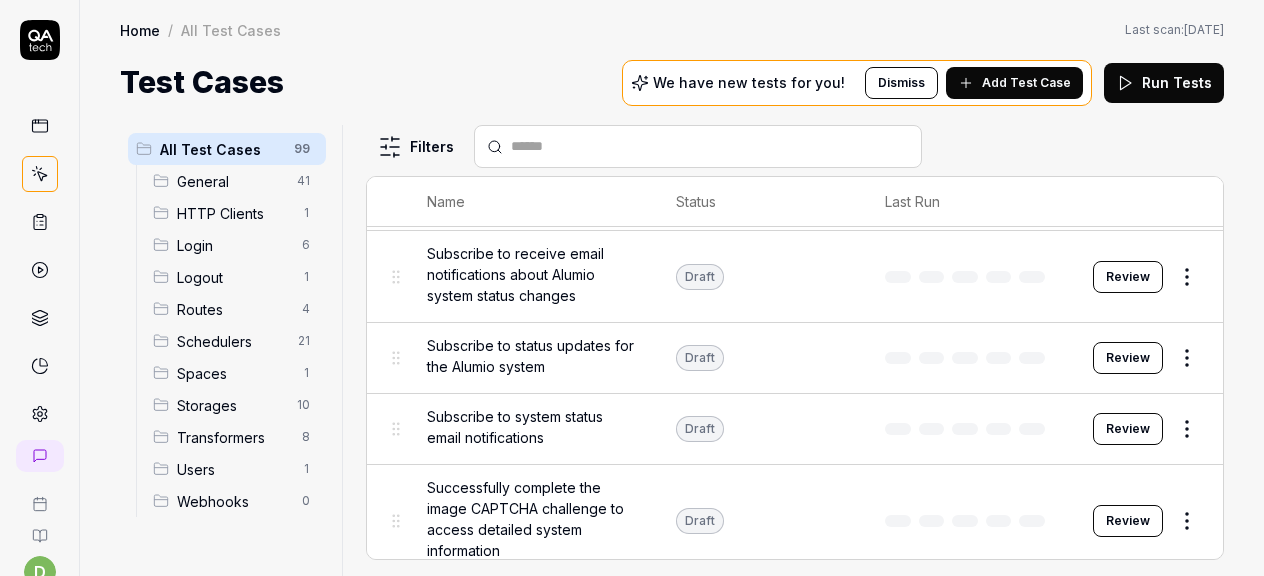 scroll, scrollTop: 2818, scrollLeft: 0, axis: vertical 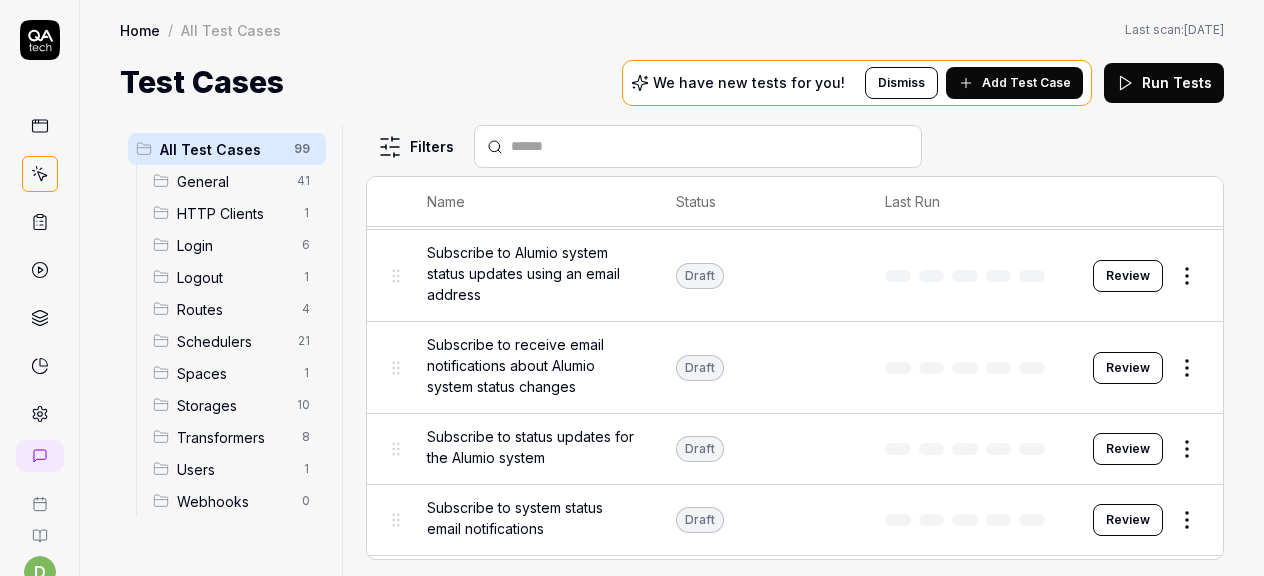 click on "d A Home / All Test Cases Home / All Test Cases Last scan:  [DATE] Test Cases We have new tests for you! Dismiss Add Test Case Run Tests All Test Cases 99 General 41 HTTP Clients 1 Login 6 Logout 1 Routes 4 Schedulers 21 Spaces 1 Storages 10 Transformers 8 Users 1 Webhooks 0 Filters Name Status Last Run [SPACES] Display amount of data engines/spaces in use Login Active Edit Create API endpoint to generate a mapping based on a schema and data Login Generating Test Case  » Edit Flag configuration status in relations tab Login Draft Review Support the link to the Webhook page from Incoming Login Active Edit Verify current version Login Active Edit General Add and remove labels to a configuration Login Active Edit Add multiple labels to a configuration and filter by them Login Active Edit Examine and interact with task statistics on the dashboard Login Active Edit Expand multiple service status sections on the status page Active Edit Expand the Alumio Cloud Network status section to view details Login Active" at bounding box center [632, 288] 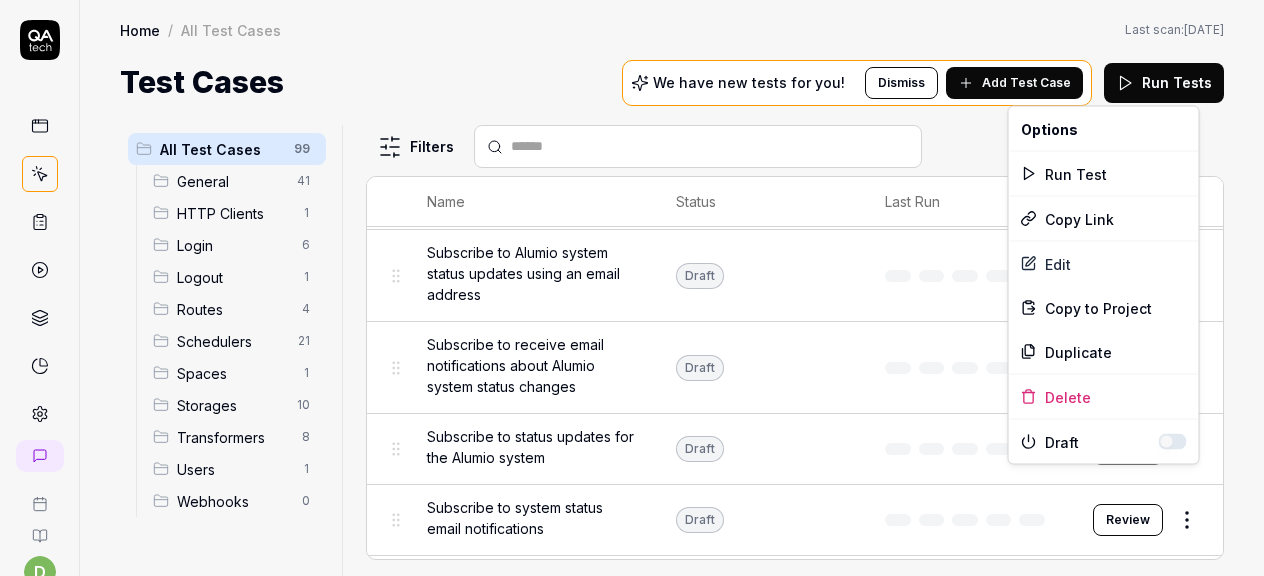 click at bounding box center [1173, 442] 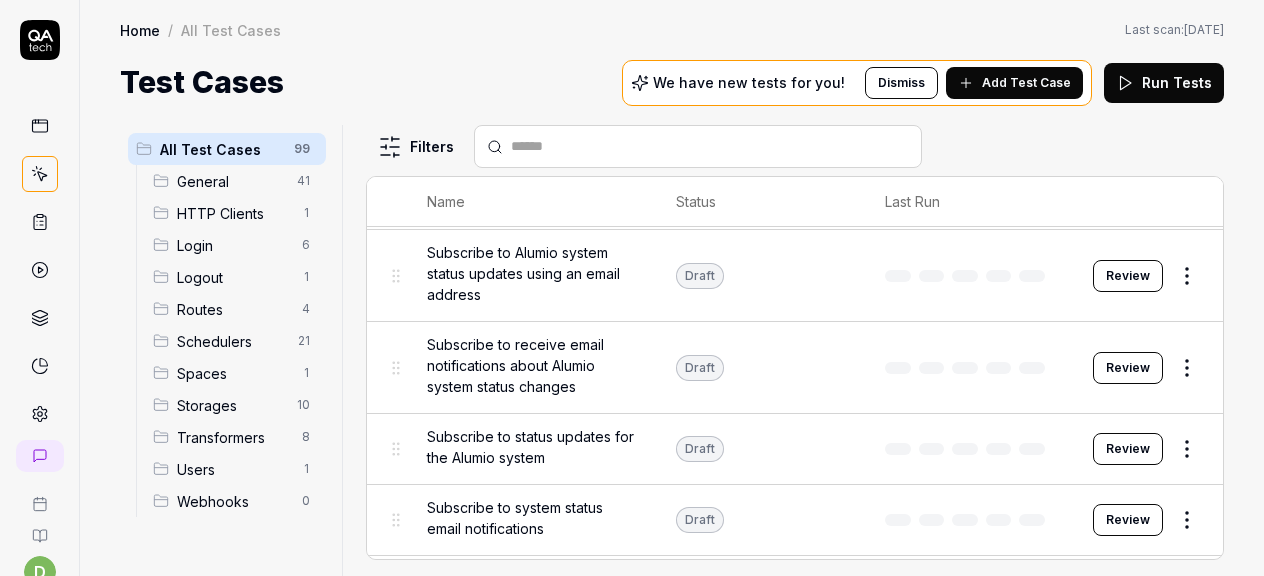 click on "d A Home / All Test Cases Home / All Test Cases Last scan:  [DATE] Test Cases We have new tests for you! Dismiss Add Test Case Run Tests All Test Cases 99 General 41 HTTP Clients 1 Login 6 Logout 1 Routes 4 Schedulers 21 Spaces 1 Storages 10 Transformers 8 Users 1 Webhooks 0 Filters Name Status Last Run [SPACES] Display amount of data engines/spaces in use Login Active Edit Create API endpoint to generate a mapping based on a schema and data Login Generating Test Case  » Edit Flag configuration status in relations tab Login Draft Review Support the link to the Webhook page from Incoming Login Active Edit Verify current version Login Active Edit General Add and remove labels to a configuration Login Active Edit Add multiple labels to a configuration and filter by them Login Active Edit Examine and interact with task statistics on the dashboard Login Active Edit Expand multiple service status sections on the status page Active Edit Expand the Alumio Cloud Network status section to view details Login Active" at bounding box center [632, 288] 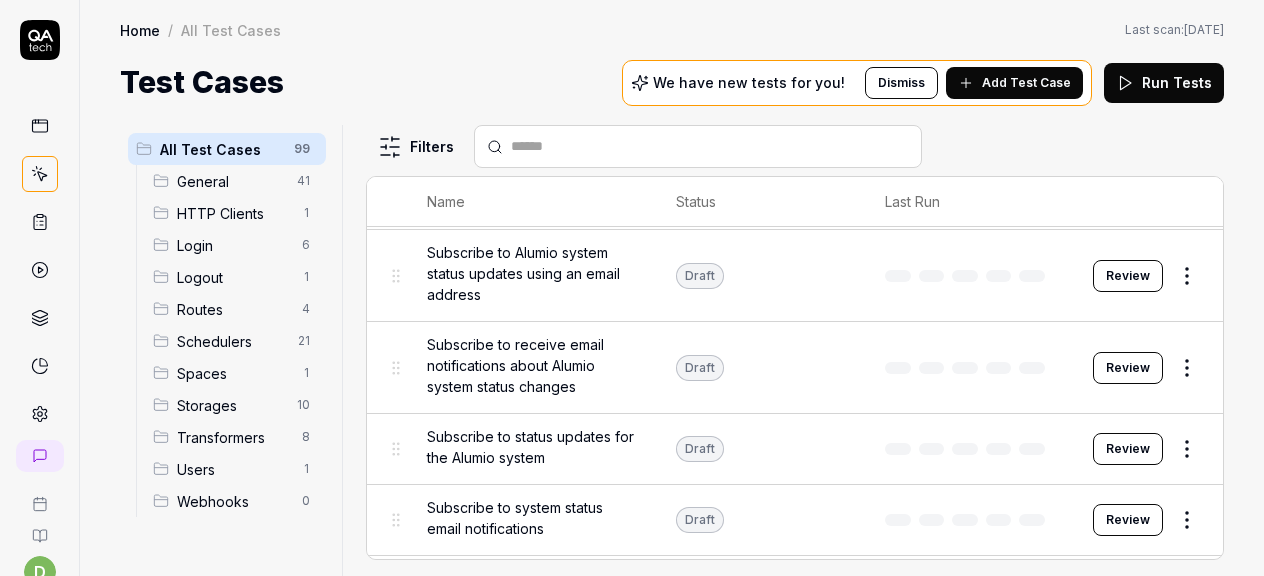 click on "d A Home / All Test Cases Home / All Test Cases Last scan:  [DATE] Test Cases We have new tests for you! Dismiss Add Test Case Run Tests All Test Cases 99 General 41 HTTP Clients 1 Login 6 Logout 1 Routes 4 Schedulers 21 Spaces 1 Storages 10 Transformers 8 Users 1 Webhooks 0 Filters Name Status Last Run [SPACES] Display amount of data engines/spaces in use Login Active Edit Create API endpoint to generate a mapping based on a schema and data Login Generating Test Case  » Edit Flag configuration status in relations tab Login Draft Review Support the link to the Webhook page from Incoming Login Active Edit Verify current version Login Active Edit General Add and remove labels to a configuration Login Active Edit Add multiple labels to a configuration and filter by them Login Active Edit Examine and interact with task statistics on the dashboard Login Active Edit Expand multiple service status sections on the status page Active Edit Expand the Alumio Cloud Network status section to view details Login Active" at bounding box center (632, 288) 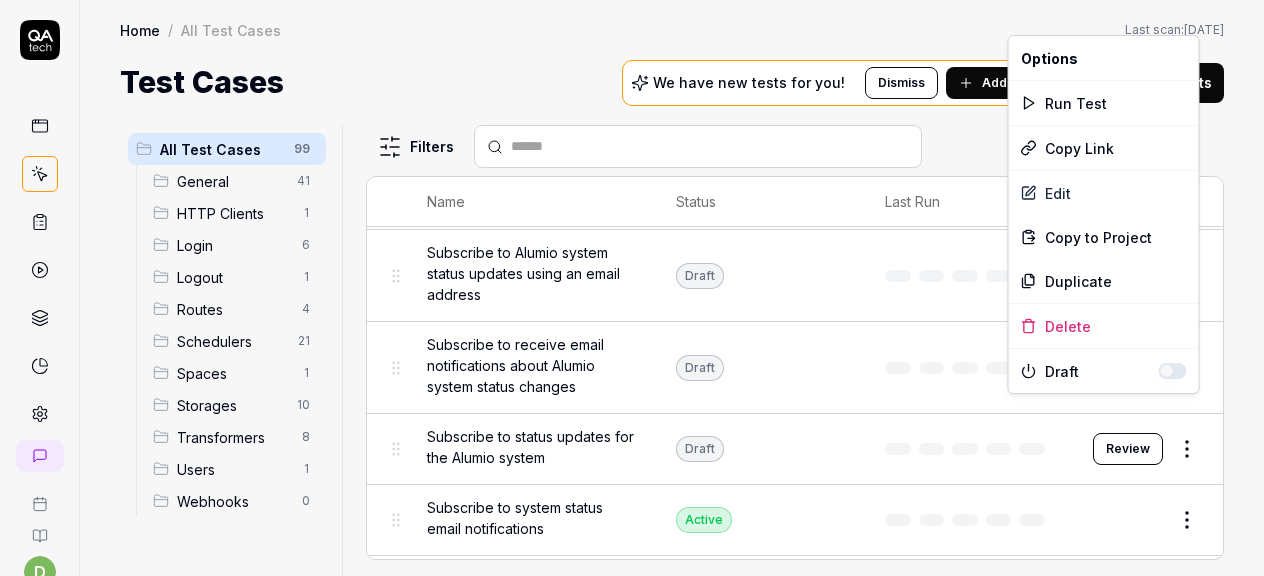 click at bounding box center [1173, 371] 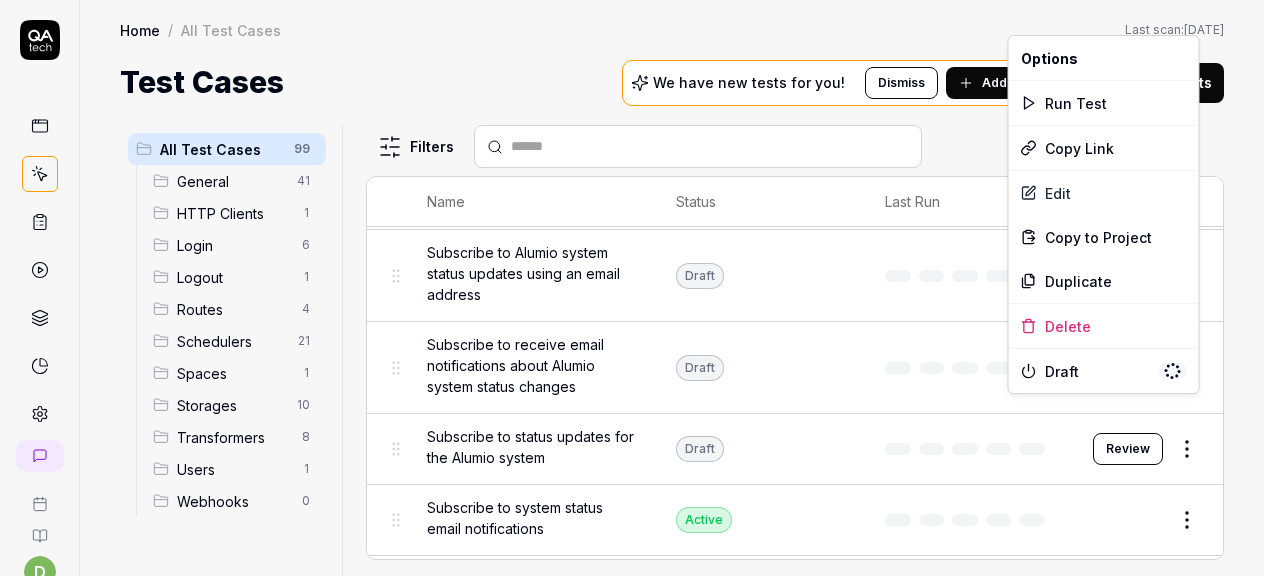 click on "d A Home / All Test Cases Home / All Test Cases Last scan:  [DATE] Test Cases We have new tests for you! Dismiss Add Test Case Run Tests All Test Cases 99 General 41 HTTP Clients 1 Login 6 Logout 1 Routes 4 Schedulers 21 Spaces 1 Storages 10 Transformers 8 Users 1 Webhooks 0 Filters Name Status Last Run [SPACES] Display amount of data engines/spaces in use Login Active Edit Create API endpoint to generate a mapping based on a schema and data Login Generating Test Case  » Edit Flag configuration status in relations tab Login Draft Review Support the link to the Webhook page from Incoming Login Active Edit Verify current version Login Active Edit General Add and remove labels to a configuration Login Active Edit Add multiple labels to a configuration and filter by them Login Active Edit Examine and interact with task statistics on the dashboard Login Active Edit Expand multiple service status sections on the status page Active Edit Expand the Alumio Cloud Network status section to view details Login Active" at bounding box center [632, 288] 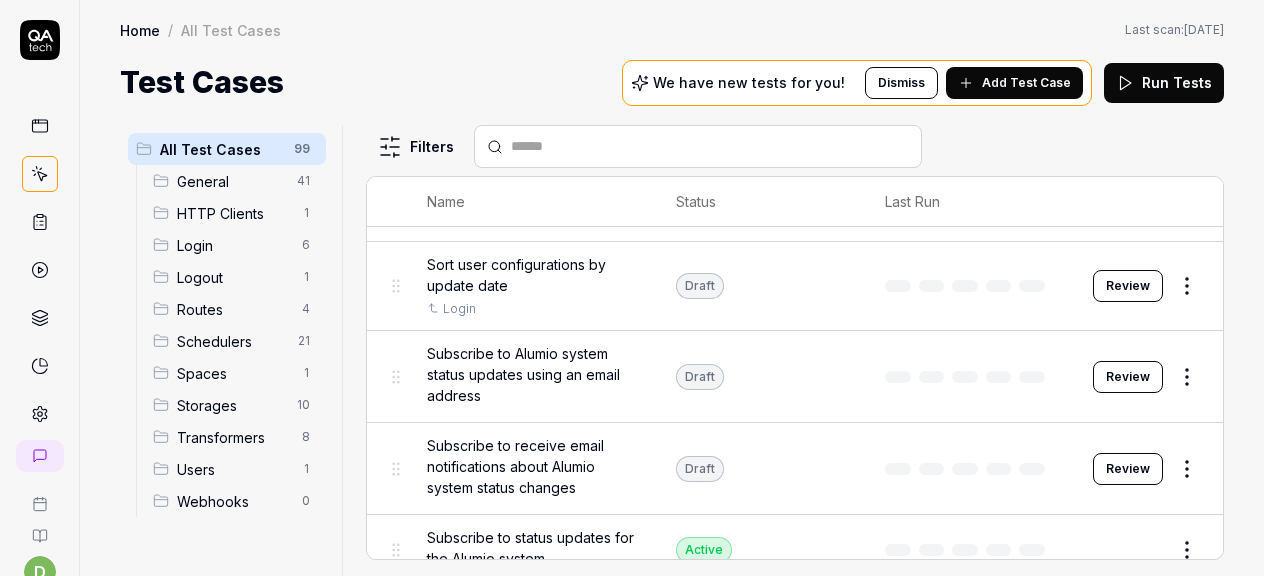 scroll, scrollTop: 2687, scrollLeft: 0, axis: vertical 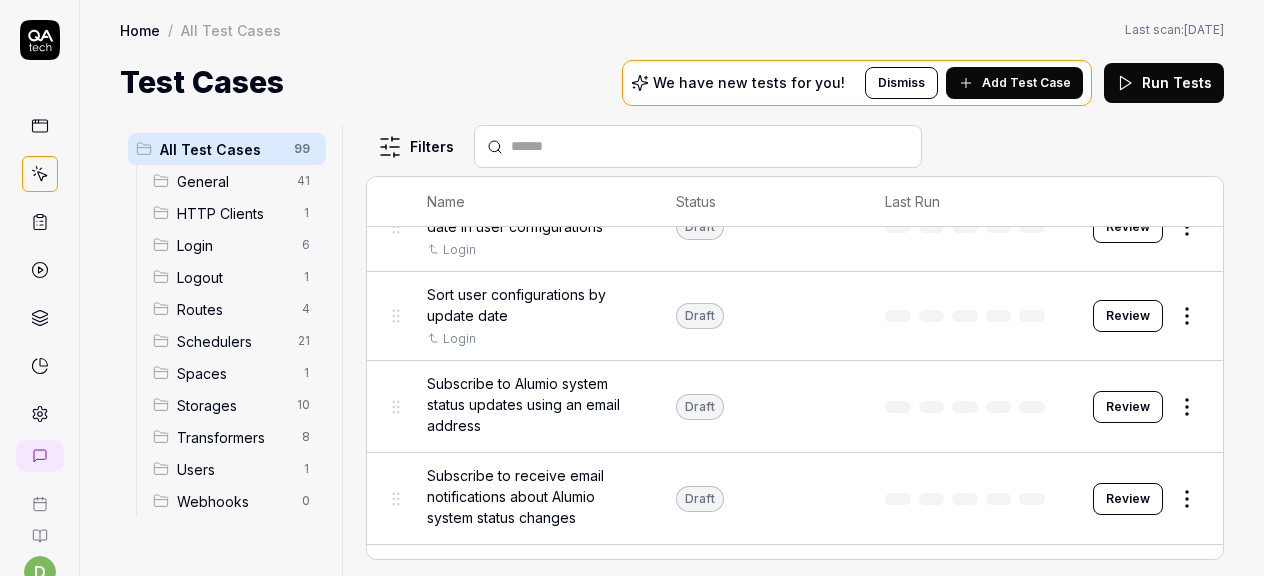click on "d A Home / All Test Cases Home / All Test Cases Last scan:  [DATE] Test Cases We have new tests for you! Dismiss Add Test Case Run Tests All Test Cases 99 General 41 HTTP Clients 1 Login 6 Logout 1 Routes 4 Schedulers 21 Spaces 1 Storages 10 Transformers 8 Users 1 Webhooks 0 Filters Name Status Last Run [SPACES] Display amount of data engines/spaces in use Login Active Edit Create API endpoint to generate a mapping based on a schema and data Login Generating Test Case  » Edit Flag configuration status in relations tab Login Draft Review Support the link to the Webhook page from Incoming Login Active Edit Verify current version Login Active Edit General Add and remove labels to a configuration Login Active Edit Add multiple labels to a configuration and filter by them Login Active Edit Examine and interact with task statistics on the dashboard Login Active Edit Expand multiple service status sections on the status page Active Edit Expand the Alumio Cloud Network status section to view details Login Active" at bounding box center (632, 288) 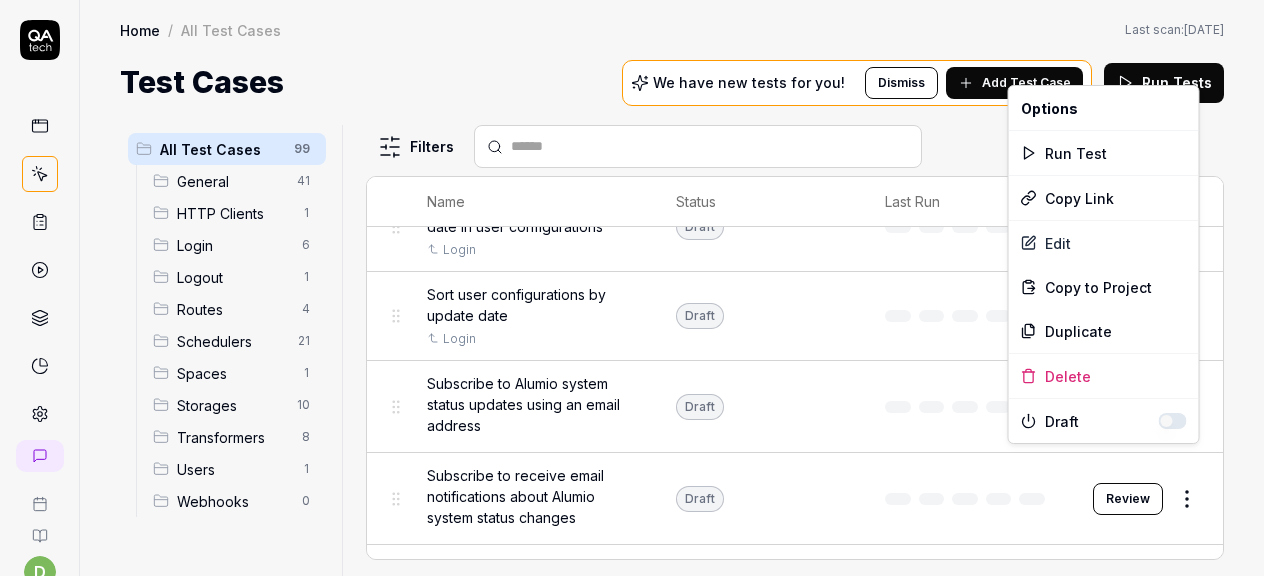 click on "Draft" at bounding box center [1104, 421] 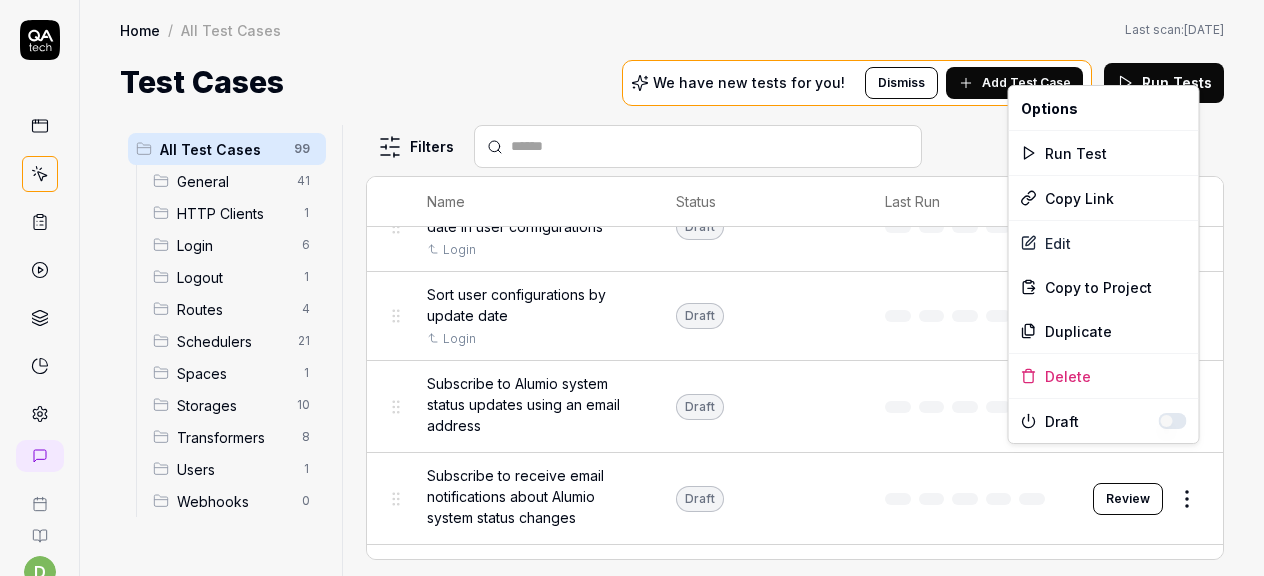 click at bounding box center [1173, 421] 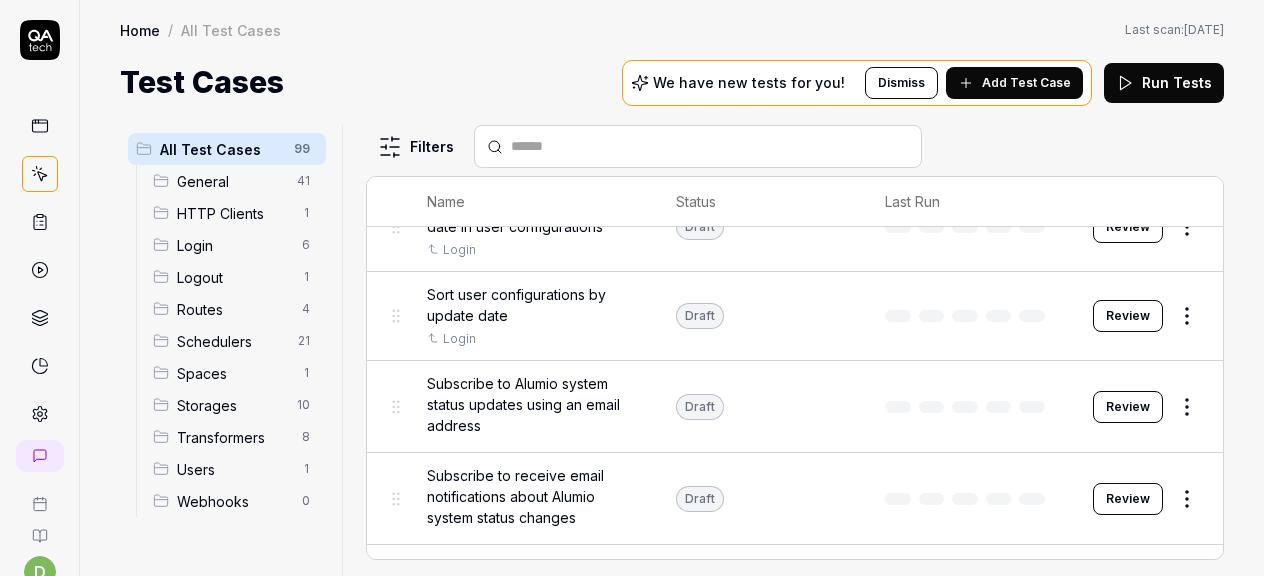 click on "d A Home / All Test Cases Home / All Test Cases Last scan:  [DATE] Test Cases We have new tests for you! Dismiss Add Test Case Run Tests All Test Cases 99 General 41 HTTP Clients 1 Login 6 Logout 1 Routes 4 Schedulers 21 Spaces 1 Storages 10 Transformers 8 Users 1 Webhooks 0 Filters Name Status Last Run [SPACES] Display amount of data engines/spaces in use Login Active Edit Create API endpoint to generate a mapping based on a schema and data Login Generating Test Case  » Edit Flag configuration status in relations tab Login Draft Review Support the link to the Webhook page from Incoming Login Active Edit Verify current version Login Active Edit General Add and remove labels to a configuration Login Active Edit Add multiple labels to a configuration and filter by them Login Active Edit Examine and interact with task statistics on the dashboard Login Active Edit Expand multiple service status sections on the status page Active Edit Expand the Alumio Cloud Network status section to view details Login Active" at bounding box center (632, 288) 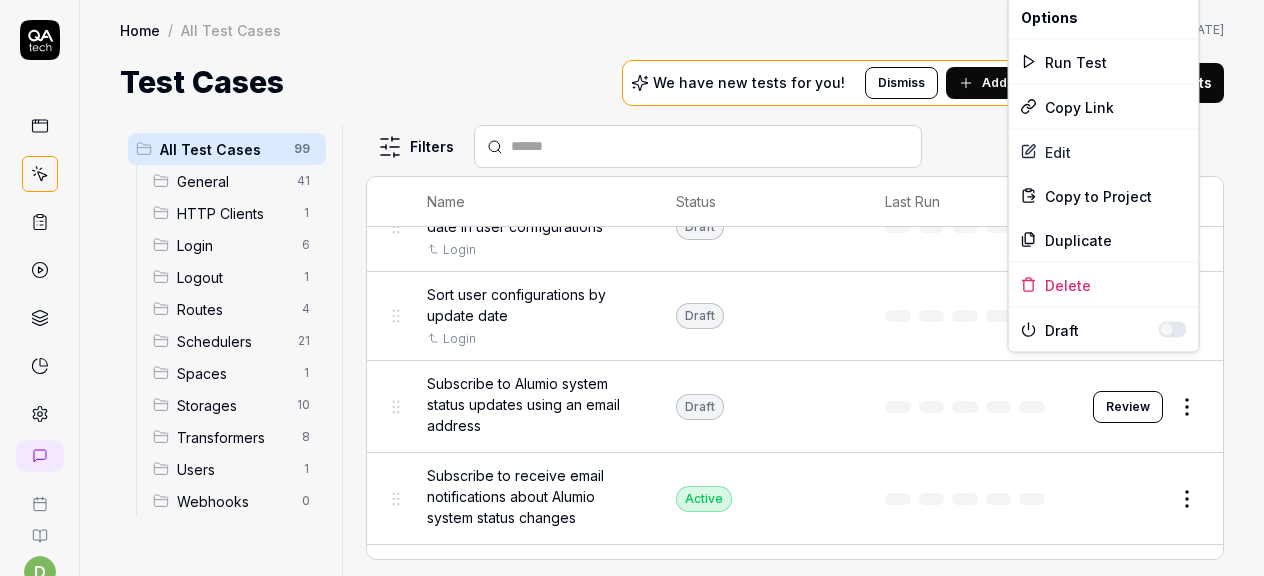 click at bounding box center [1173, 330] 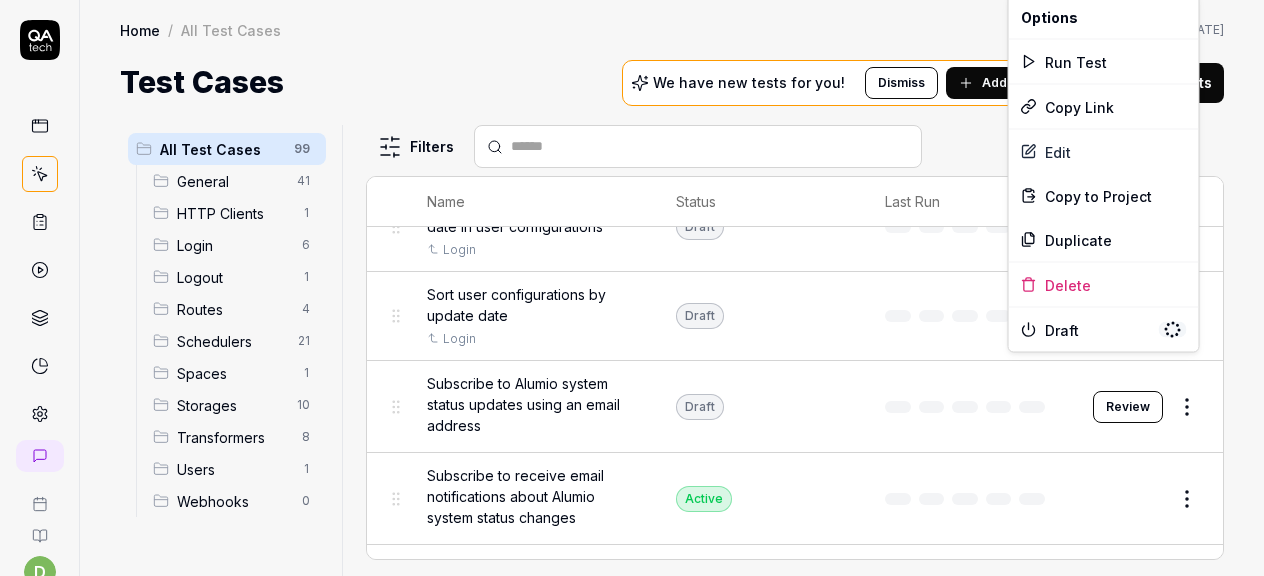 click on "Draft" at bounding box center [1104, 330] 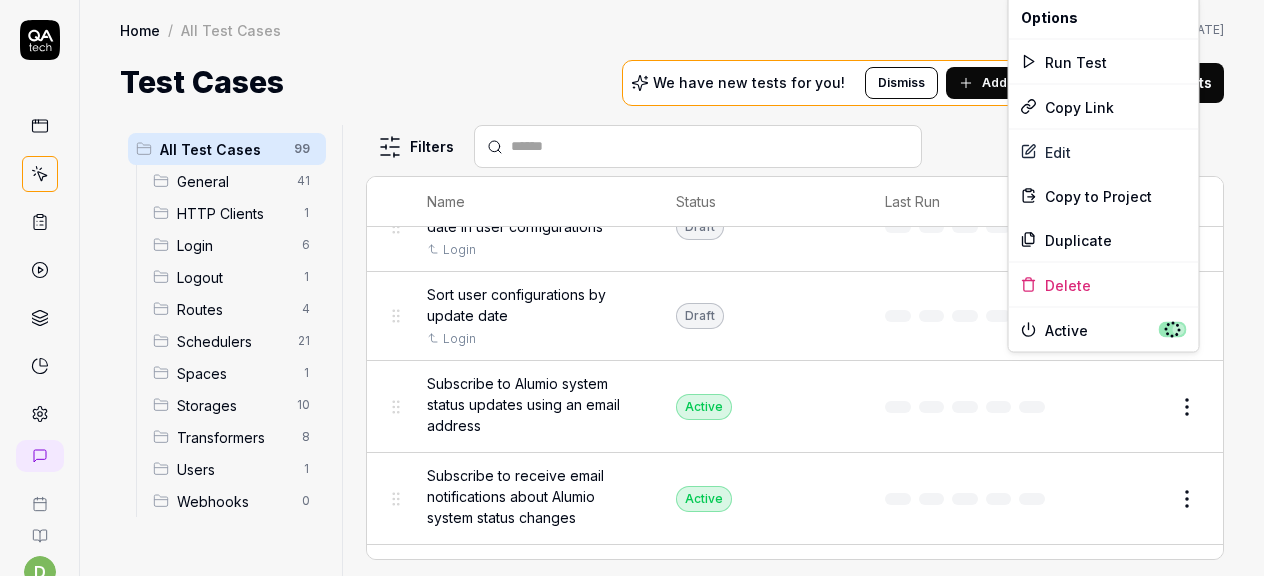 click on "d A Home / All Test Cases Home / All Test Cases Last scan:  [DATE] Test Cases We have new tests for you! Dismiss Add Test Case Run Tests All Test Cases 99 General 41 HTTP Clients 1 Login 6 Logout 1 Routes 4 Schedulers 21 Spaces 1 Storages 10 Transformers 8 Users 1 Webhooks 0 Filters Name Status Last Run [SPACES] Display amount of data engines/spaces in use Login Active Edit Create API endpoint to generate a mapping based on a schema and data Login Generating Test Case  » Edit Flag configuration status in relations tab Login Draft Review Support the link to the Webhook page from Incoming Login Active Edit Verify current version Login Active Edit General Add and remove labels to a configuration Login Active Edit Add multiple labels to a configuration and filter by them Login Active Edit Examine and interact with task statistics on the dashboard Login Active Edit Expand multiple service status sections on the status page Active Edit Expand the Alumio Cloud Network status section to view details Login Active" at bounding box center (632, 288) 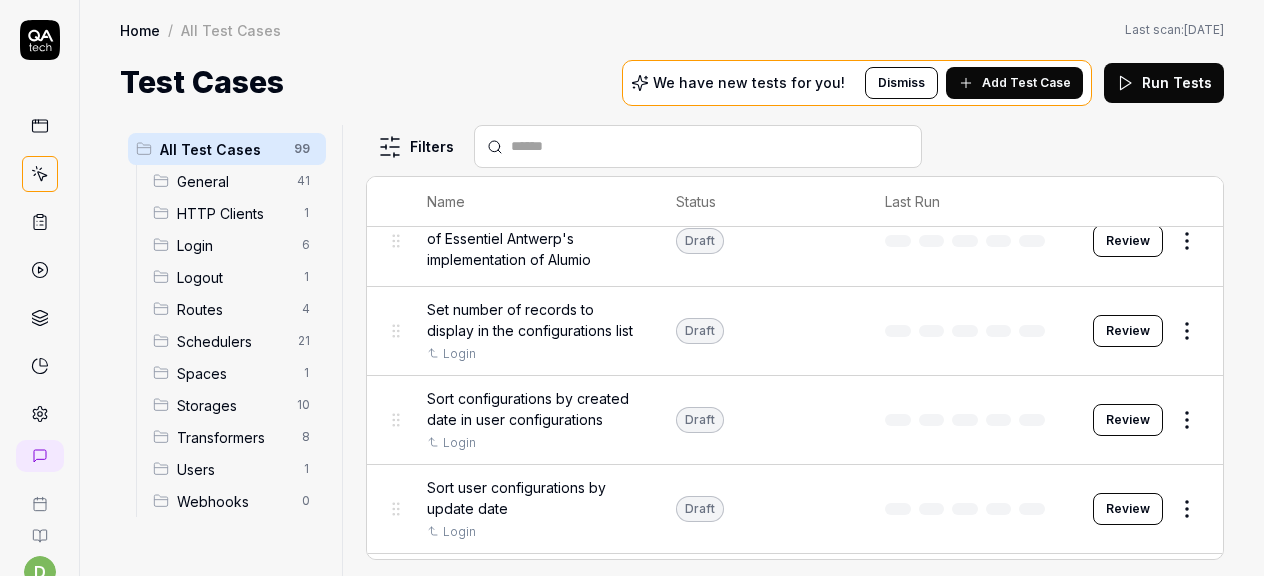 scroll, scrollTop: 2493, scrollLeft: 0, axis: vertical 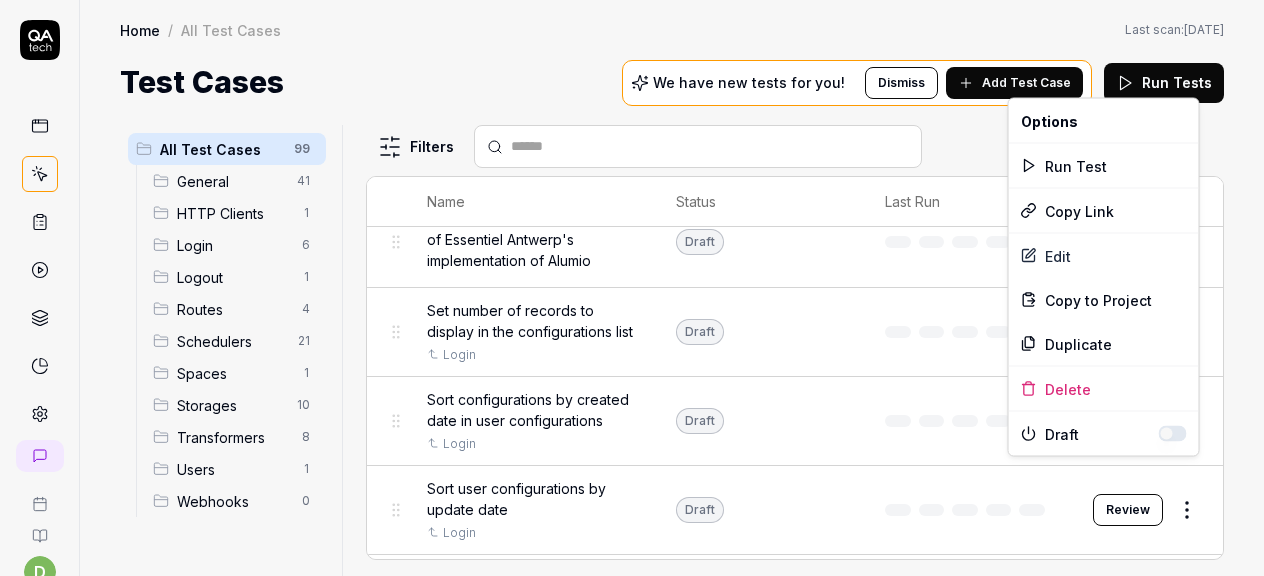 click on "d A Home / All Test Cases Home / All Test Cases Last scan:  [DATE] Test Cases We have new tests for you! Dismiss Add Test Case Run Tests All Test Cases 99 General 41 HTTP Clients 1 Login 6 Logout 1 Routes 4 Schedulers 21 Spaces 1 Storages 10 Transformers 8 Users 1 Webhooks 0 Filters Name Status Last Run [SPACES] Display amount of data engines/spaces in use Login Active Edit Create API endpoint to generate a mapping based on a schema and data Login Generating Test Case  » Edit Flag configuration status in relations tab Login Draft Review Support the link to the Webhook page from Incoming Login Active Edit Verify current version Login Active Edit General Add and remove labels to a configuration Login Active Edit Add multiple labels to a configuration and filter by them Login Active Edit Examine and interact with task statistics on the dashboard Login Active Edit Expand multiple service status sections on the status page Active Edit Expand the Alumio Cloud Network status section to view details Login Active" at bounding box center [632, 288] 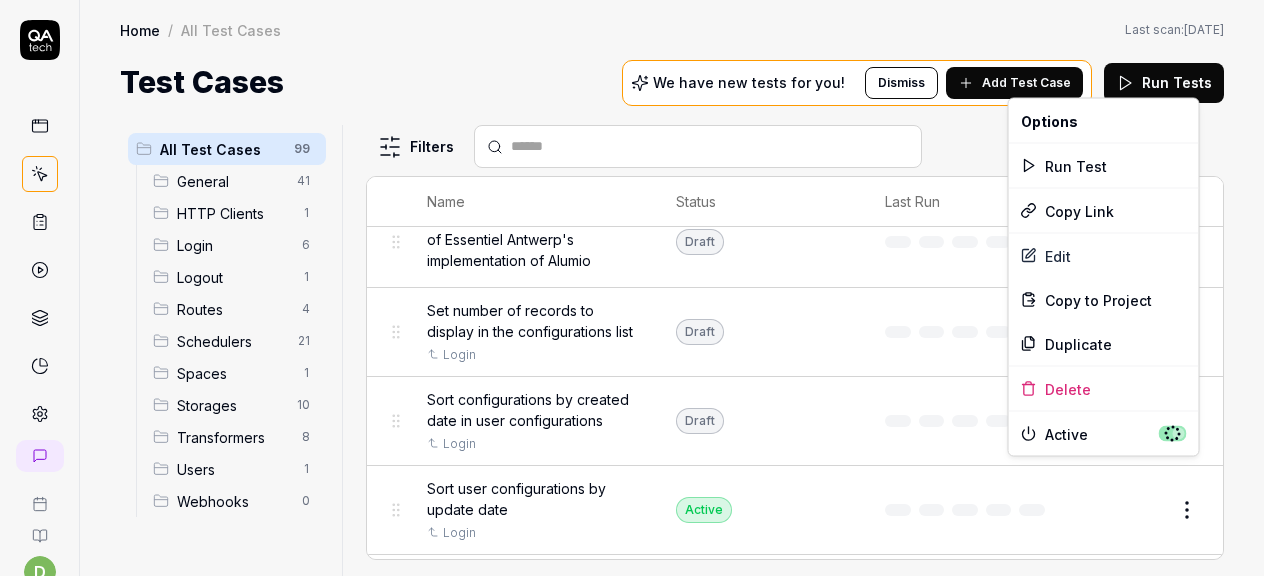 click on "d A Home / All Test Cases Home / All Test Cases Last scan:  [DATE] Test Cases We have new tests for you! Dismiss Add Test Case Run Tests All Test Cases 99 General 41 HTTP Clients 1 Login 6 Logout 1 Routes 4 Schedulers 21 Spaces 1 Storages 10 Transformers 8 Users 1 Webhooks 0 Filters Name Status Last Run [SPACES] Display amount of data engines/spaces in use Login Active Edit Create API endpoint to generate a mapping based on a schema and data Login Generating Test Case  » Edit Flag configuration status in relations tab Login Draft Review Support the link to the Webhook page from Incoming Login Active Edit Verify current version Login Active Edit General Add and remove labels to a configuration Login Active Edit Add multiple labels to a configuration and filter by them Login Active Edit Examine and interact with task statistics on the dashboard Login Active Edit Expand multiple service status sections on the status page Active Edit Expand the Alumio Cloud Network status section to view details Login Active" at bounding box center [632, 288] 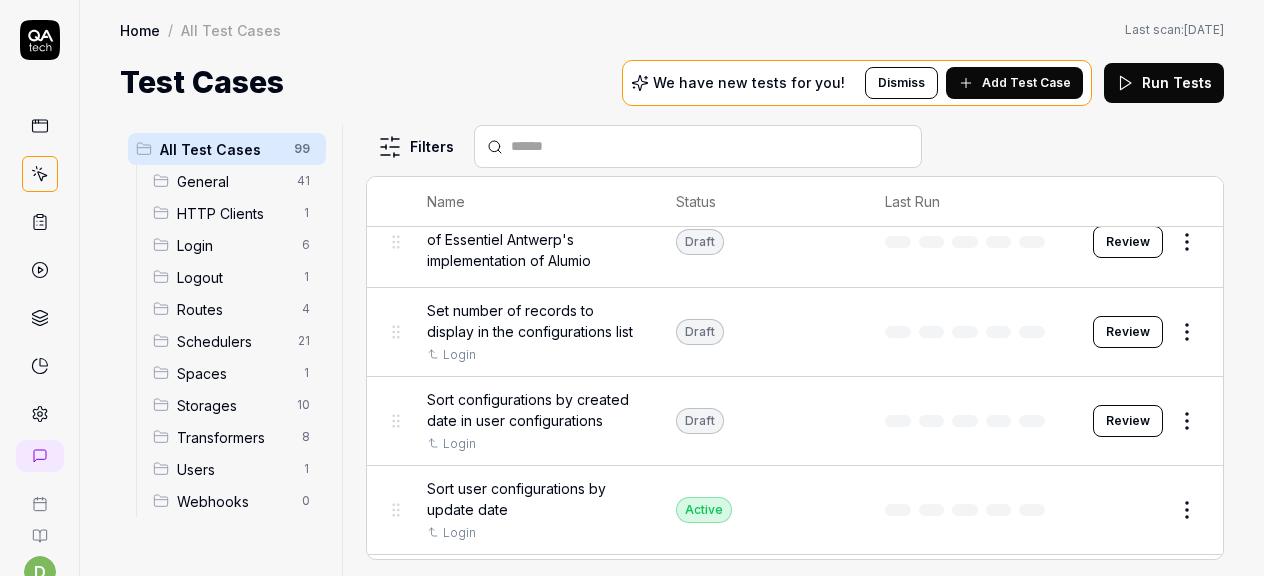 click on "d A Home / All Test Cases Home / All Test Cases Last scan:  [DATE] Test Cases We have new tests for you! Dismiss Add Test Case Run Tests All Test Cases 99 General 41 HTTP Clients 1 Login 6 Logout 1 Routes 4 Schedulers 21 Spaces 1 Storages 10 Transformers 8 Users 1 Webhooks 0 Filters Name Status Last Run [SPACES] Display amount of data engines/spaces in use Login Active Edit Create API endpoint to generate a mapping based on a schema and data Login Generating Test Case  » Edit Flag configuration status in relations tab Login Draft Review Support the link to the Webhook page from Incoming Login Active Edit Verify current version Login Active Edit General Add and remove labels to a configuration Login Active Edit Add multiple labels to a configuration and filter by them Login Active Edit Examine and interact with task statistics on the dashboard Login Active Edit Expand multiple service status sections on the status page Active Edit Expand the Alumio Cloud Network status section to view details Login Active" at bounding box center (632, 288) 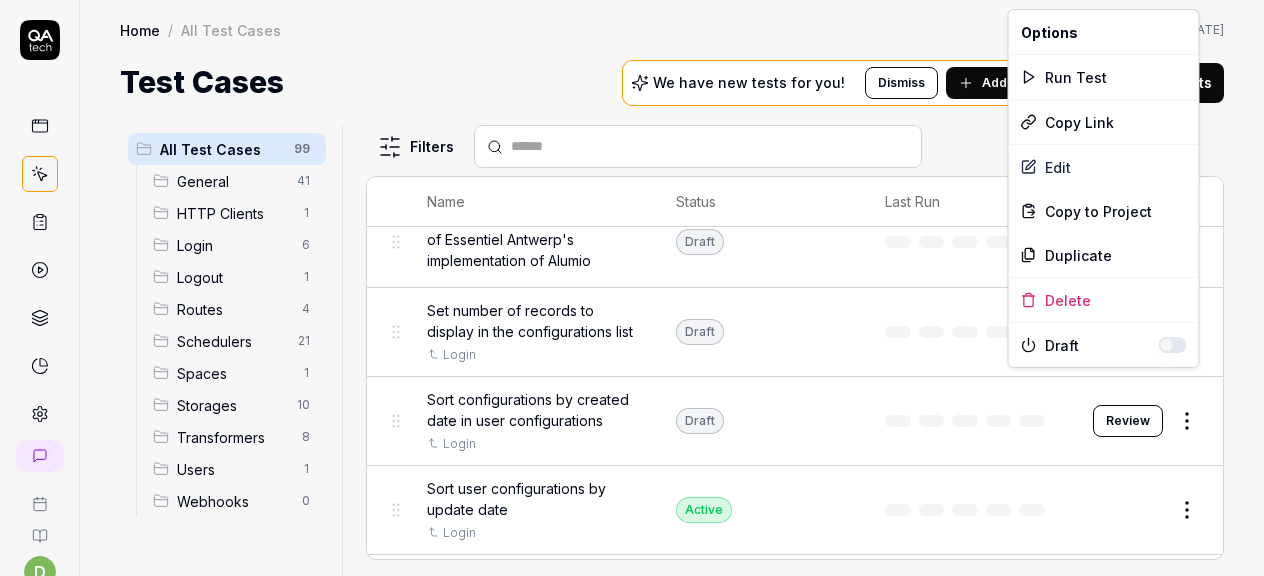 click at bounding box center (1173, 345) 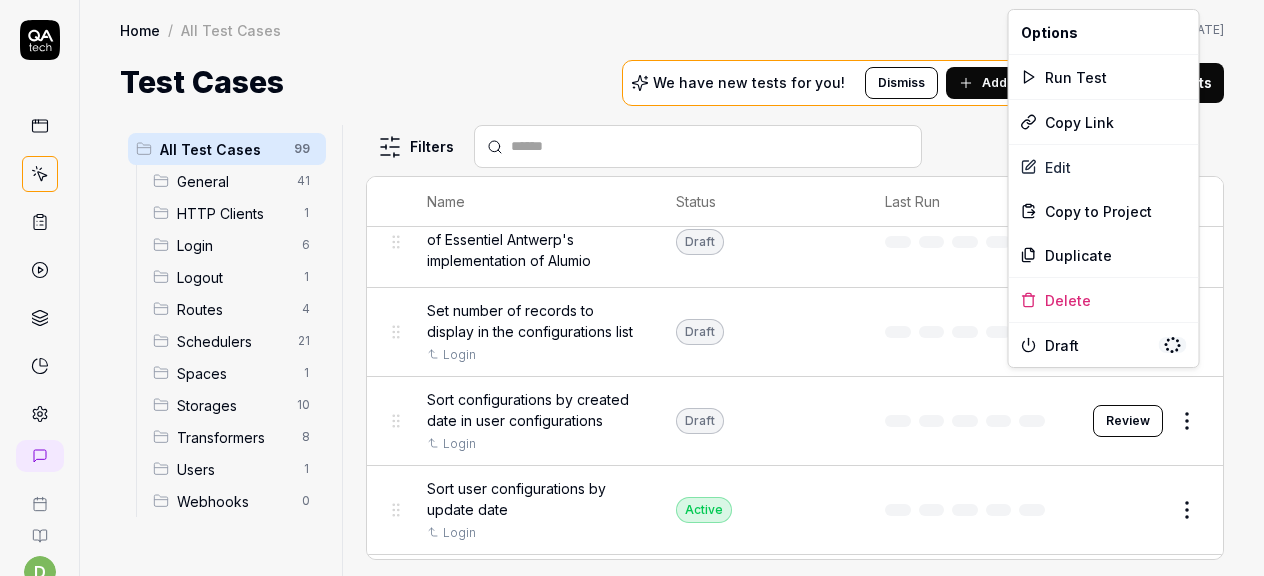 click on "d A Home / All Test Cases Home / All Test Cases Last scan:  [DATE] Test Cases We have new tests for you! Dismiss Add Test Case Run Tests All Test Cases 99 General 41 HTTP Clients 1 Login 6 Logout 1 Routes 4 Schedulers 21 Spaces 1 Storages 10 Transformers 8 Users 1 Webhooks 0 Filters Name Status Last Run [SPACES] Display amount of data engines/spaces in use Login Active Edit Create API endpoint to generate a mapping based on a schema and data Login Generating Test Case  » Edit Flag configuration status in relations tab Login Draft Review Support the link to the Webhook page from Incoming Login Active Edit Verify current version Login Active Edit General Add and remove labels to a configuration Login Active Edit Add multiple labels to a configuration and filter by them Login Active Edit Examine and interact with task statistics on the dashboard Login Active Edit Expand multiple service status sections on the status page Active Edit Expand the Alumio Cloud Network status section to view details Login Active" at bounding box center [632, 288] 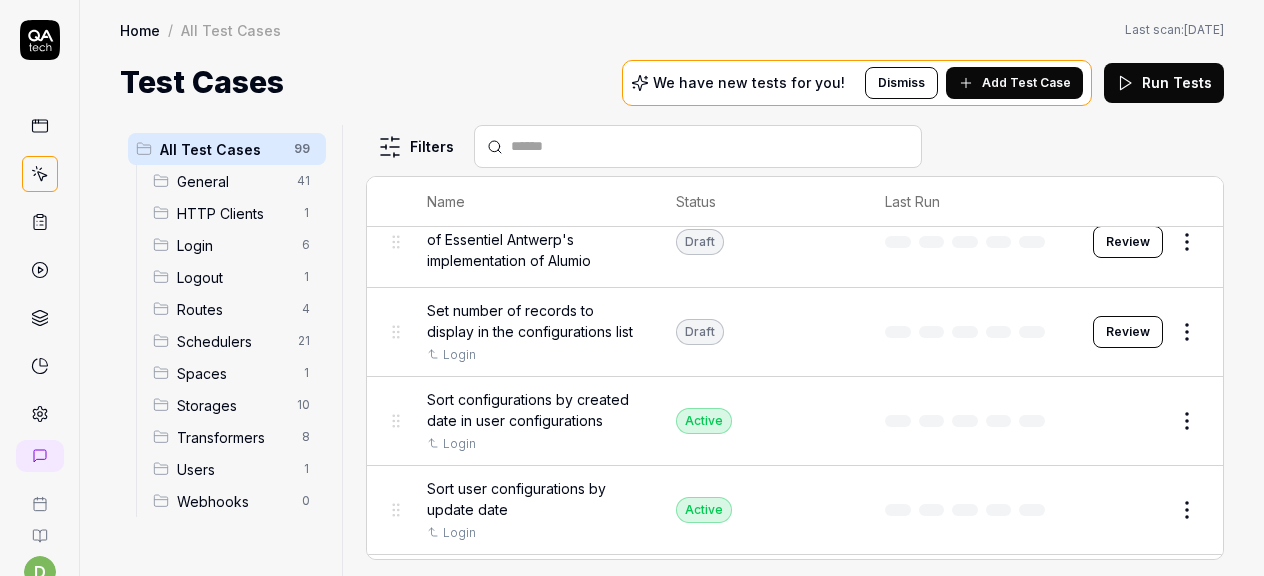click on "Review" at bounding box center [1148, 332] 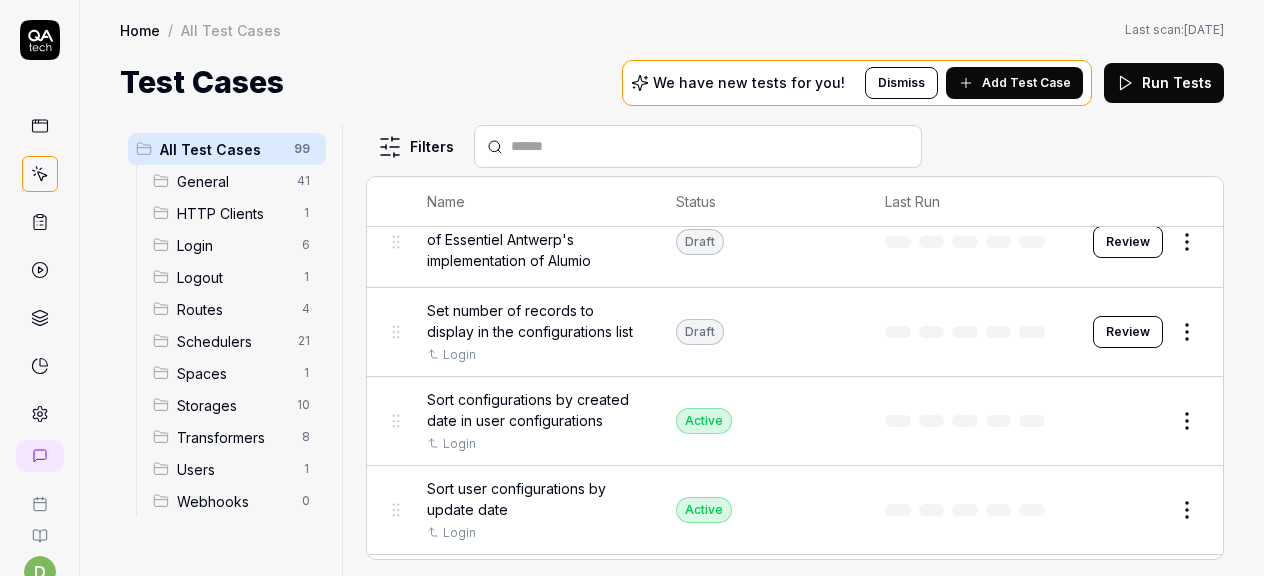 click on "d A Home / All Test Cases Home / All Test Cases Last scan:  [DATE] Test Cases We have new tests for you! Dismiss Add Test Case Run Tests All Test Cases 99 General 41 HTTP Clients 1 Login 6 Logout 1 Routes 4 Schedulers 21 Spaces 1 Storages 10 Transformers 8 Users 1 Webhooks 0 Filters Name Status Last Run [SPACES] Display amount of data engines/spaces in use Login Active Edit Create API endpoint to generate a mapping based on a schema and data Login Generating Test Case  » Edit Flag configuration status in relations tab Login Draft Review Support the link to the Webhook page from Incoming Login Active Edit Verify current version Login Active Edit General Add and remove labels to a configuration Login Active Edit Add multiple labels to a configuration and filter by them Login Active Edit Examine and interact with task statistics on the dashboard Login Active Edit Expand multiple service status sections on the status page Active Edit Expand the Alumio Cloud Network status section to view details Login Active" at bounding box center [632, 288] 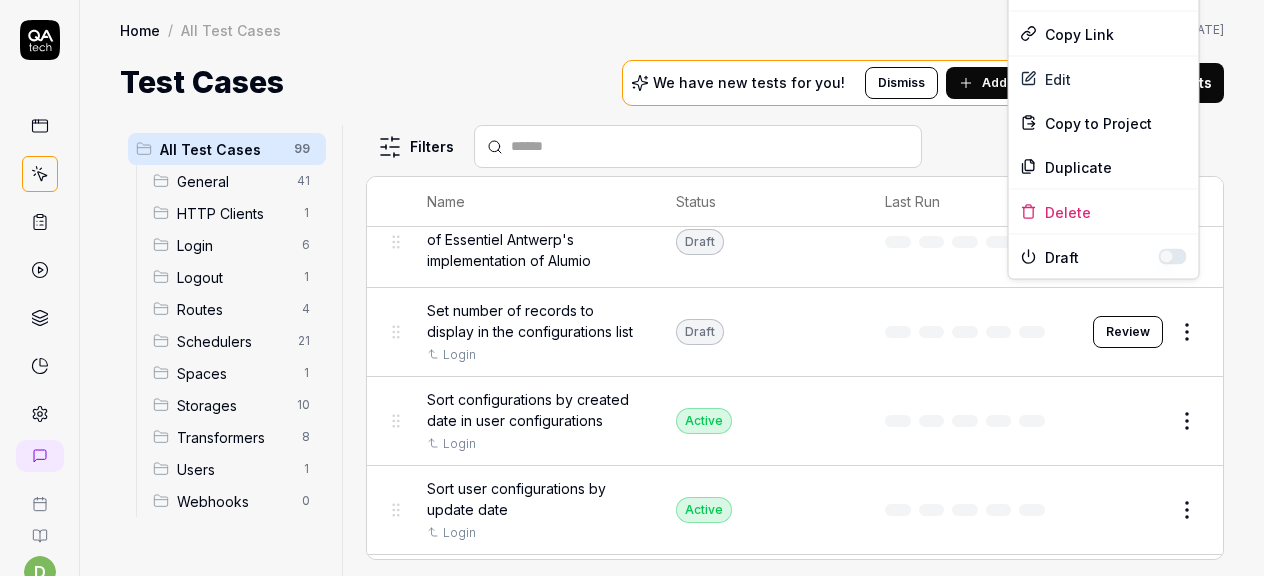 click at bounding box center [1173, 257] 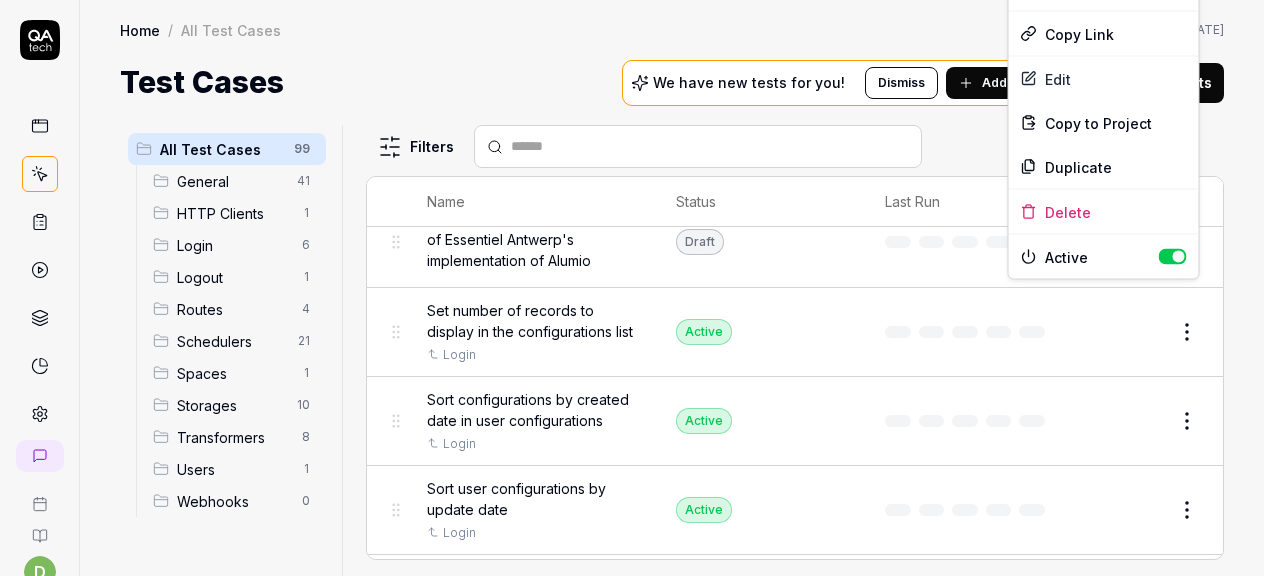 click on "d A Home / All Test Cases Home / All Test Cases Last scan:  [DATE] Test Cases We have new tests for you! Dismiss Add Test Case Run Tests All Test Cases 99 General 41 HTTP Clients 1 Login 6 Logout 1 Routes 4 Schedulers 21 Spaces 1 Storages 10 Transformers 8 Users 1 Webhooks 0 Filters Name Status Last Run [SPACES] Display amount of data engines/spaces in use Login Active Edit Create API endpoint to generate a mapping based on a schema and data Login Generating Test Case  » Edit Flag configuration status in relations tab Login Draft Review Support the link to the Webhook page from Incoming Login Active Edit Verify current version Login Active Edit General Add and remove labels to a configuration Login Active Edit Add multiple labels to a configuration and filter by them Login Active Edit Examine and interact with task statistics on the dashboard Login Active Edit Expand multiple service status sections on the status page Active Edit Expand the Alumio Cloud Network status section to view details Login Active" at bounding box center (632, 288) 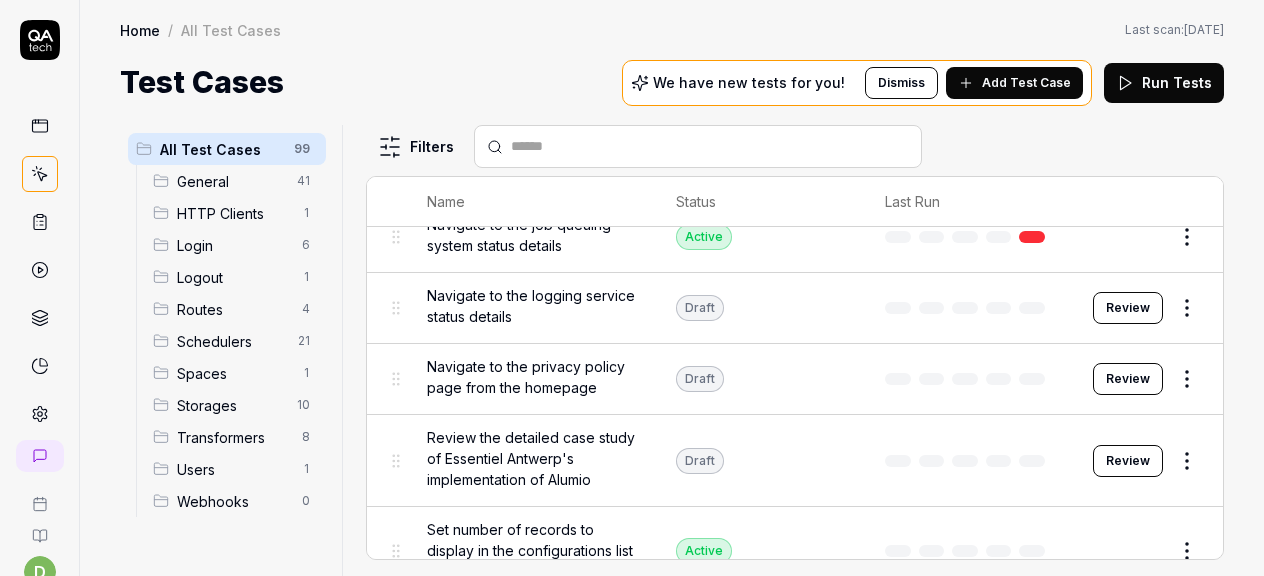 scroll, scrollTop: 2275, scrollLeft: 0, axis: vertical 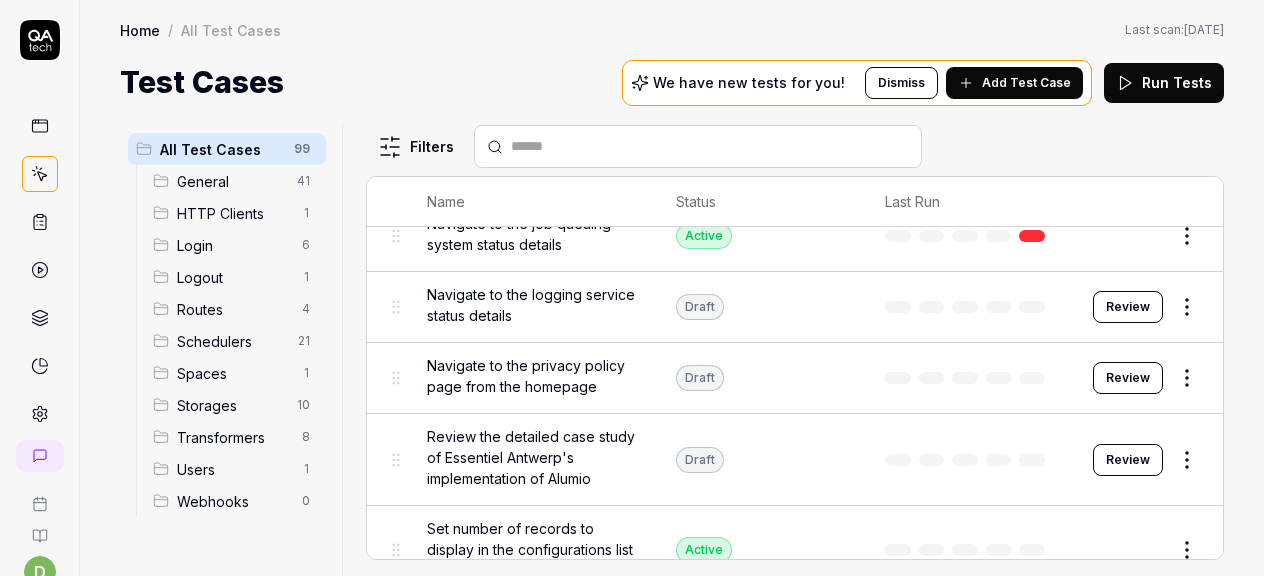 click on "d A Home / All Test Cases Home / All Test Cases Last scan:  [DATE] Test Cases We have new tests for you! Dismiss Add Test Case Run Tests All Test Cases 99 General 41 HTTP Clients 1 Login 6 Logout 1 Routes 4 Schedulers 21 Spaces 1 Storages 10 Transformers 8 Users 1 Webhooks 0 Filters Name Status Last Run [SPACES] Display amount of data engines/spaces in use Login Active Edit Create API endpoint to generate a mapping based on a schema and data Login Generating Test Case  » Edit Flag configuration status in relations tab Login Draft Review Support the link to the Webhook page from Incoming Login Active Edit Verify current version Login Active Edit General Add and remove labels to a configuration Login Active Edit Add multiple labels to a configuration and filter by them Login Active Edit Examine and interact with task statistics on the dashboard Login Active Edit Expand multiple service status sections on the status page Active Edit Expand the Alumio Cloud Network status section to view details Login Active" at bounding box center [632, 288] 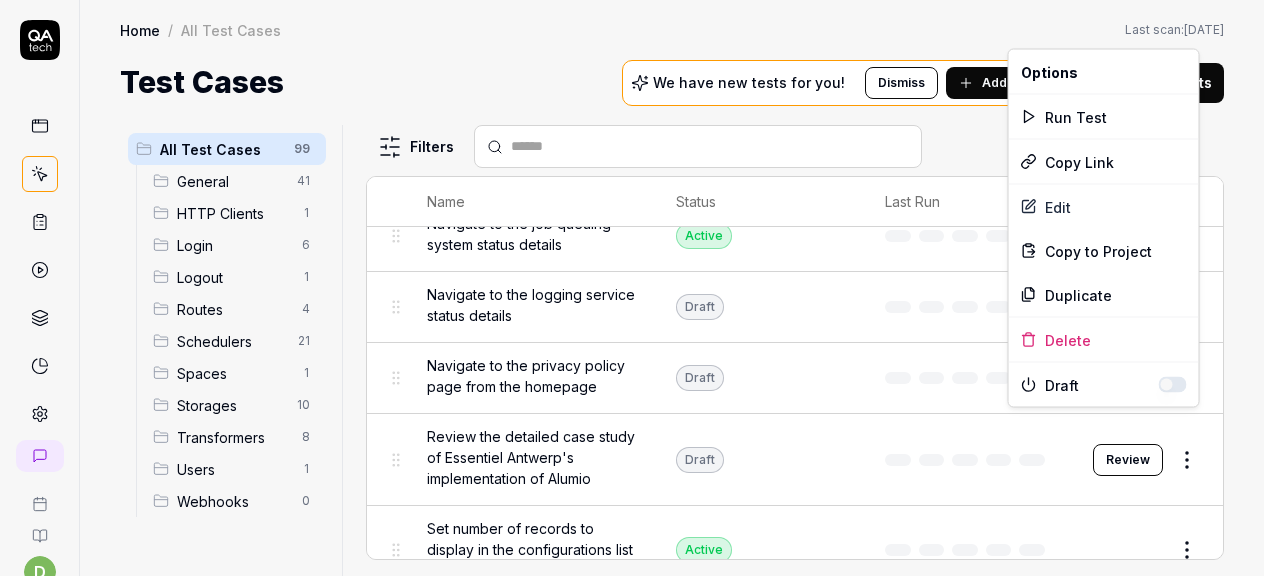 click at bounding box center [1173, 385] 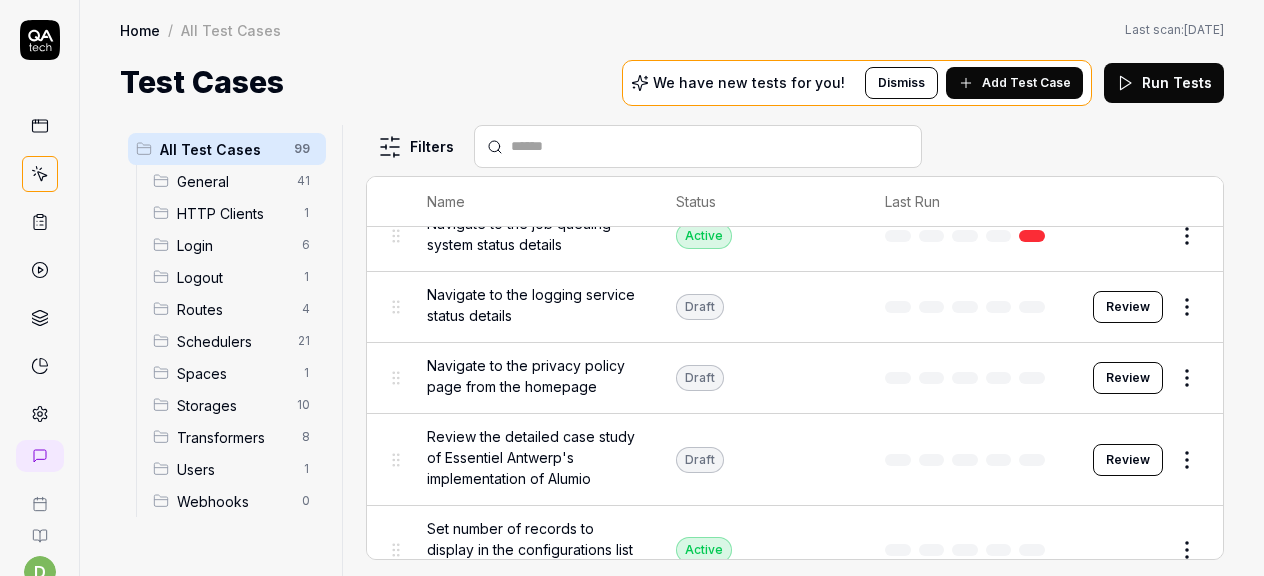 click on "d A Home / All Test Cases Home / All Test Cases Last scan:  [DATE] Test Cases We have new tests for you! Dismiss Add Test Case Run Tests All Test Cases 99 General 41 HTTP Clients 1 Login 6 Logout 1 Routes 4 Schedulers 21 Spaces 1 Storages 10 Transformers 8 Users 1 Webhooks 0 Filters Name Status Last Run [SPACES] Display amount of data engines/spaces in use Login Active Edit Create API endpoint to generate a mapping based on a schema and data Login Generating Test Case  » Edit Flag configuration status in relations tab Login Draft Review Support the link to the Webhook page from Incoming Login Active Edit Verify current version Login Active Edit General Add and remove labels to a configuration Login Active Edit Add multiple labels to a configuration and filter by them Login Active Edit Examine and interact with task statistics on the dashboard Login Active Edit Expand multiple service status sections on the status page Active Edit Expand the Alumio Cloud Network status section to view details Login Active" at bounding box center (632, 288) 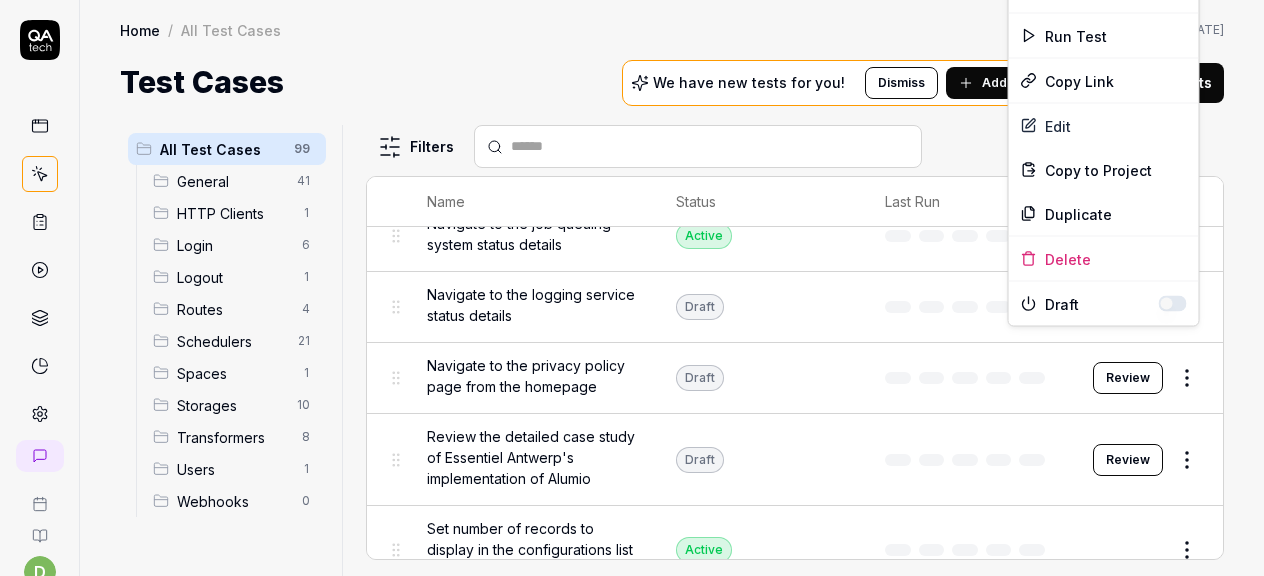 click on "d A Home / All Test Cases Home / All Test Cases Last scan:  [DATE] Test Cases We have new tests for you! Dismiss Add Test Case Run Tests All Test Cases 99 General 41 HTTP Clients 1 Login 6 Logout 1 Routes 4 Schedulers 21 Spaces 1 Storages 10 Transformers 8 Users 1 Webhooks 0 Filters Name Status Last Run [SPACES] Display amount of data engines/spaces in use Login Active Edit Create API endpoint to generate a mapping based on a schema and data Login Generating Test Case  » Edit Flag configuration status in relations tab Login Draft Review Support the link to the Webhook page from Incoming Login Active Edit Verify current version Login Active Edit General Add and remove labels to a configuration Login Active Edit Add multiple labels to a configuration and filter by them Login Active Edit Examine and interact with task statistics on the dashboard Login Active Edit Expand multiple service status sections on the status page Active Edit Expand the Alumio Cloud Network status section to view details Login Active" at bounding box center [632, 288] 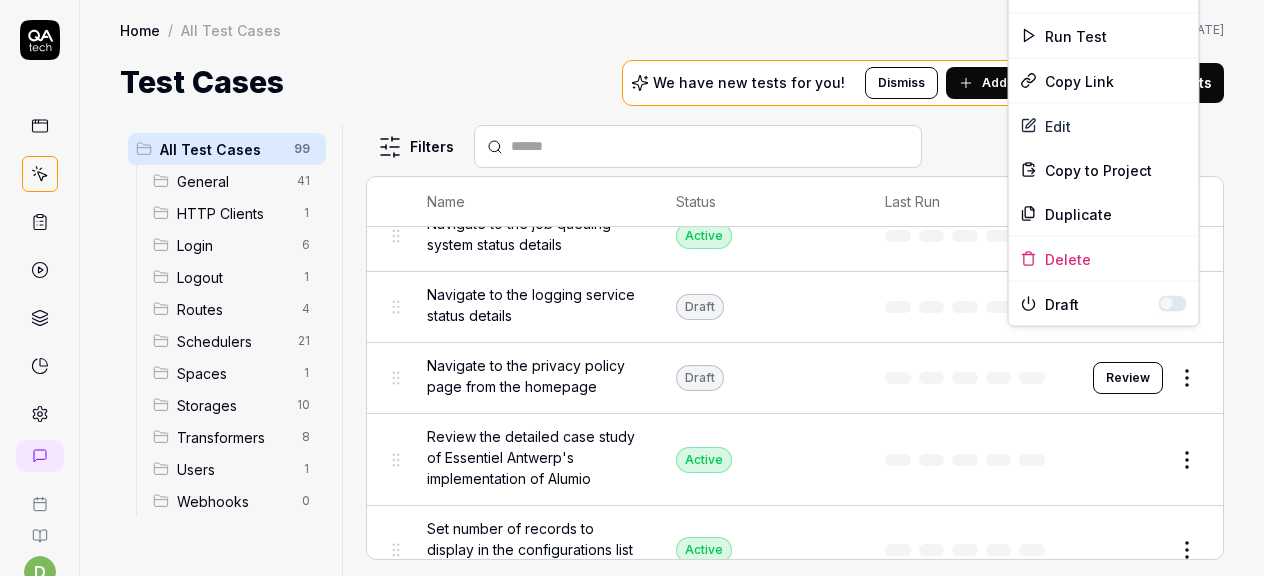 click on "Draft" at bounding box center (1104, 303) 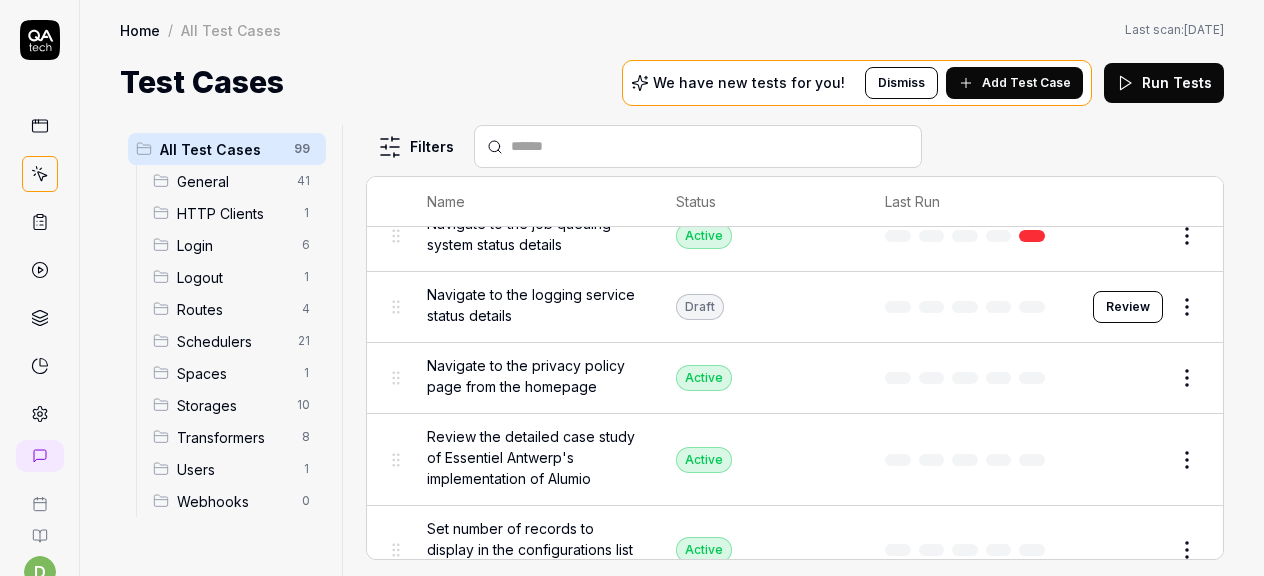 click on "d A Home / All Test Cases Home / All Test Cases Last scan:  [DATE] Test Cases We have new tests for you! Dismiss Add Test Case Run Tests All Test Cases 99 General 41 HTTP Clients 1 Login 6 Logout 1 Routes 4 Schedulers 21 Spaces 1 Storages 10 Transformers 8 Users 1 Webhooks 0 Filters Name Status Last Run [SPACES] Display amount of data engines/spaces in use Login Active Edit Create API endpoint to generate a mapping based on a schema and data Login Generating Test Case  » Edit Flag configuration status in relations tab Login Draft Review Support the link to the Webhook page from Incoming Login Active Edit Verify current version Login Active Edit General Add and remove labels to a configuration Login Active Edit Add multiple labels to a configuration and filter by them Login Active Edit Examine and interact with task statistics on the dashboard Login Active Edit Expand multiple service status sections on the status page Active Edit Expand the Alumio Cloud Network status section to view details Login Active" at bounding box center (632, 288) 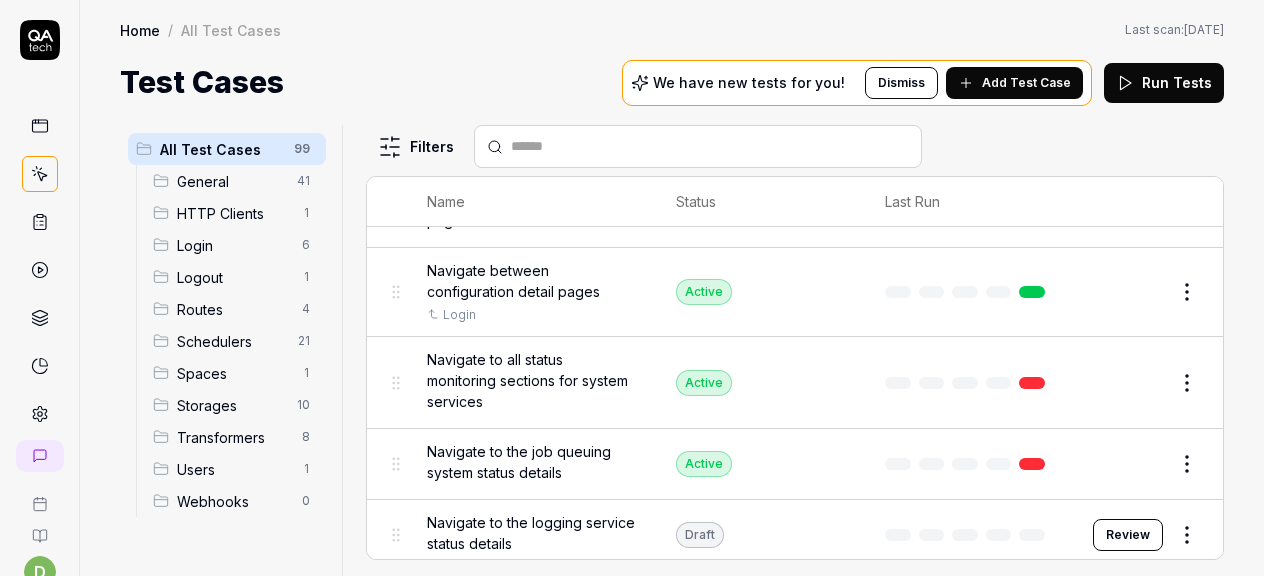 scroll, scrollTop: 2033, scrollLeft: 0, axis: vertical 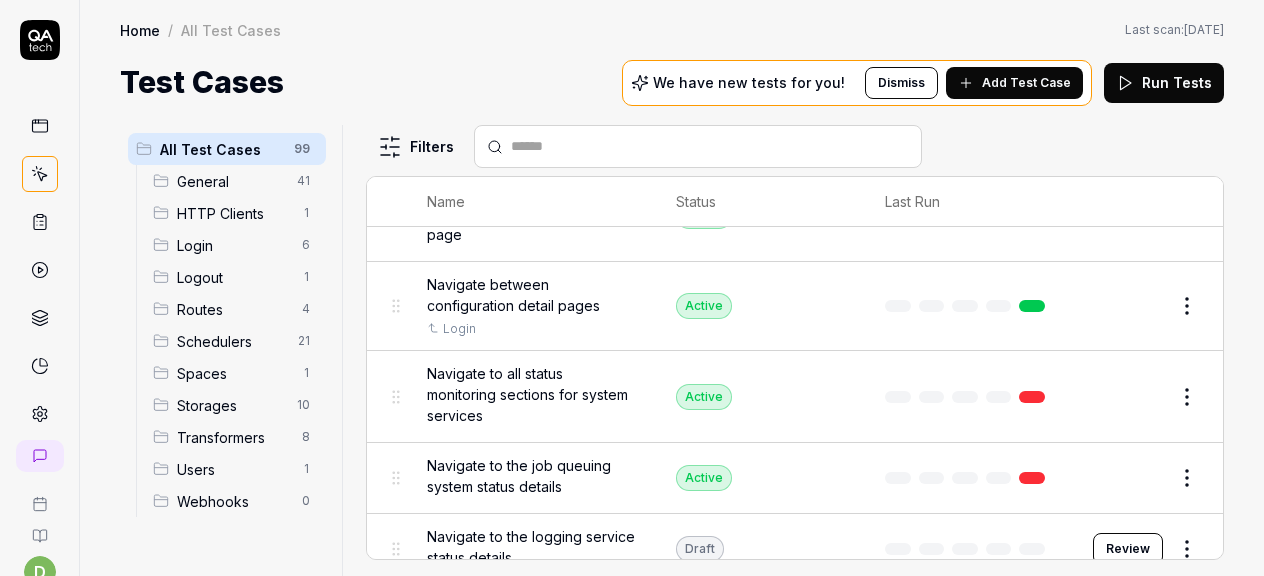 click on "d A Home / All Test Cases Home / All Test Cases Last scan:  [DATE] Test Cases We have new tests for you! Dismiss Add Test Case Run Tests All Test Cases 99 General 41 HTTP Clients 1 Login 6 Logout 1 Routes 4 Schedulers 21 Spaces 1 Storages 10 Transformers 8 Users 1 Webhooks 0 Filters Name Status Last Run [SPACES] Display amount of data engines/spaces in use Login Active Edit Create API endpoint to generate a mapping based on a schema and data Login Generating Test Case  » Edit Flag configuration status in relations tab Login Draft Review Support the link to the Webhook page from Incoming Login Active Edit Verify current version Login Active Edit General Add and remove labels to a configuration Login Active Edit Add multiple labels to a configuration and filter by them Login Active Edit Examine and interact with task statistics on the dashboard Login Active Edit Expand multiple service status sections on the status page Active Edit Expand the Alumio Cloud Network status section to view details Login Active" at bounding box center (632, 288) 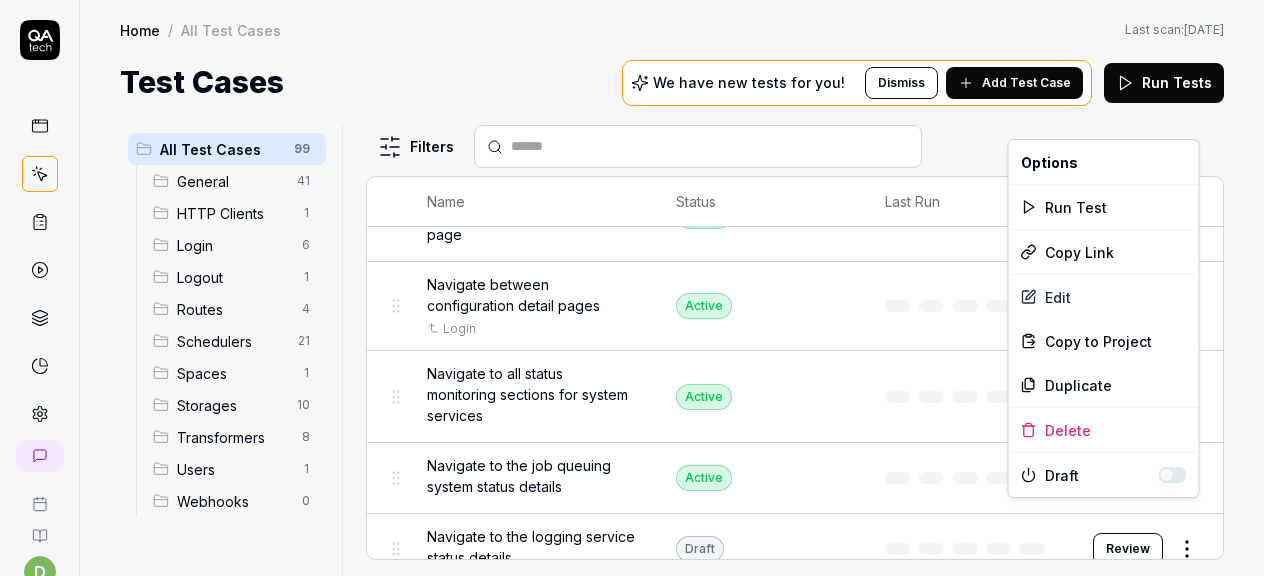 click at bounding box center (1173, 475) 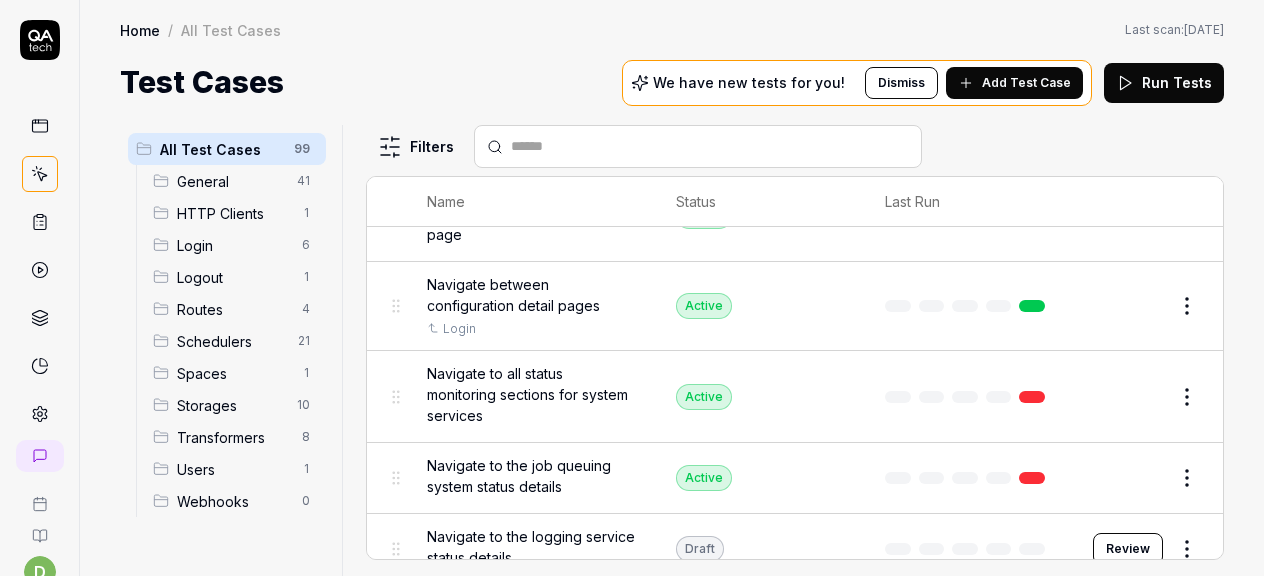 click on "d A Home / All Test Cases Home / All Test Cases Last scan:  [DATE] Test Cases We have new tests for you! Dismiss Add Test Case Run Tests All Test Cases 99 General 41 HTTP Clients 1 Login 6 Logout 1 Routes 4 Schedulers 21 Spaces 1 Storages 10 Transformers 8 Users 1 Webhooks 0 Filters Name Status Last Run [SPACES] Display amount of data engines/spaces in use Login Active Edit Create API endpoint to generate a mapping based on a schema and data Login Generating Test Case  » Edit Flag configuration status in relations tab Login Draft Review Support the link to the Webhook page from Incoming Login Active Edit Verify current version Login Active Edit General Add and remove labels to a configuration Login Active Edit Add multiple labels to a configuration and filter by them Login Active Edit Examine and interact with task statistics on the dashboard Login Active Edit Expand multiple service status sections on the status page Active Edit Expand the Alumio Cloud Network status section to view details Login Active" at bounding box center (632, 288) 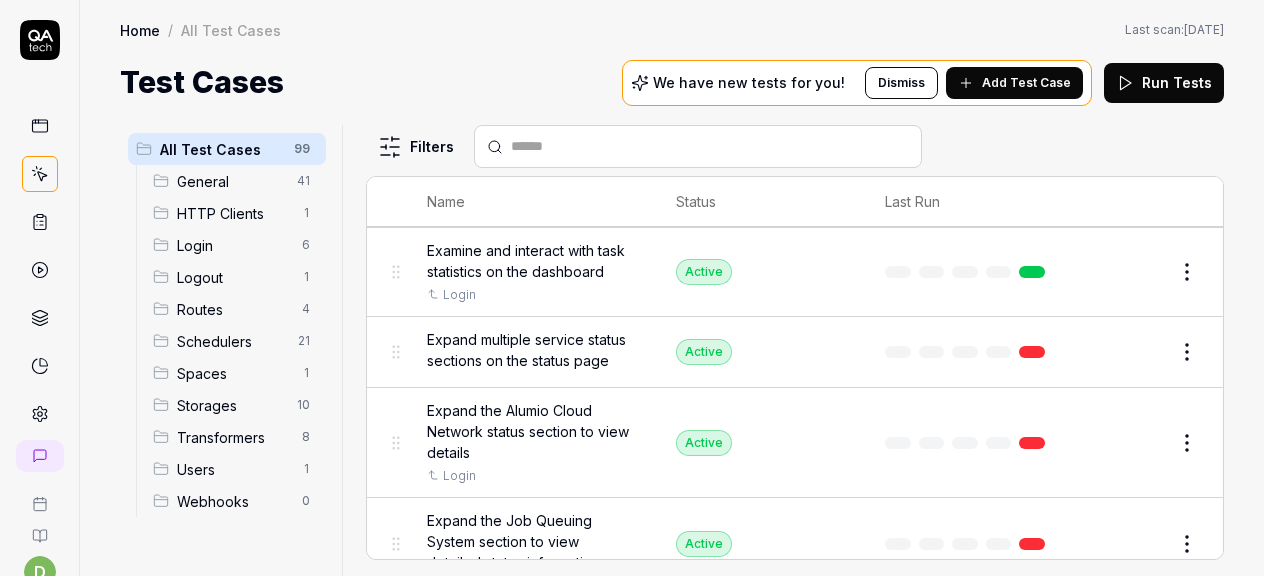 scroll, scrollTop: 0, scrollLeft: 0, axis: both 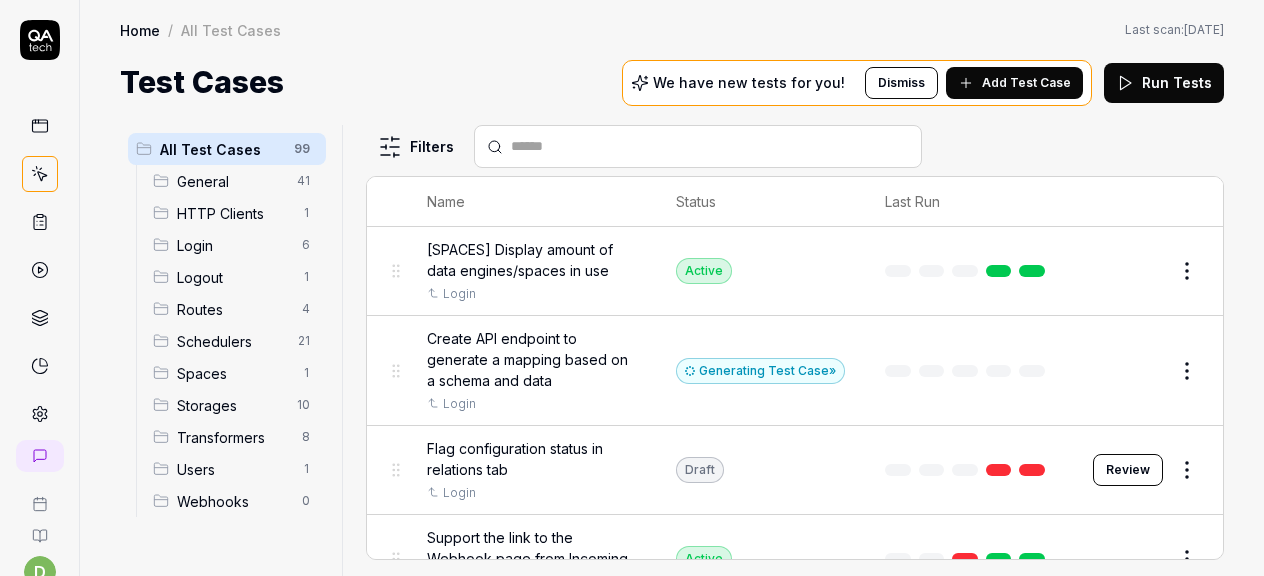 click on "Run Tests" at bounding box center [1164, 83] 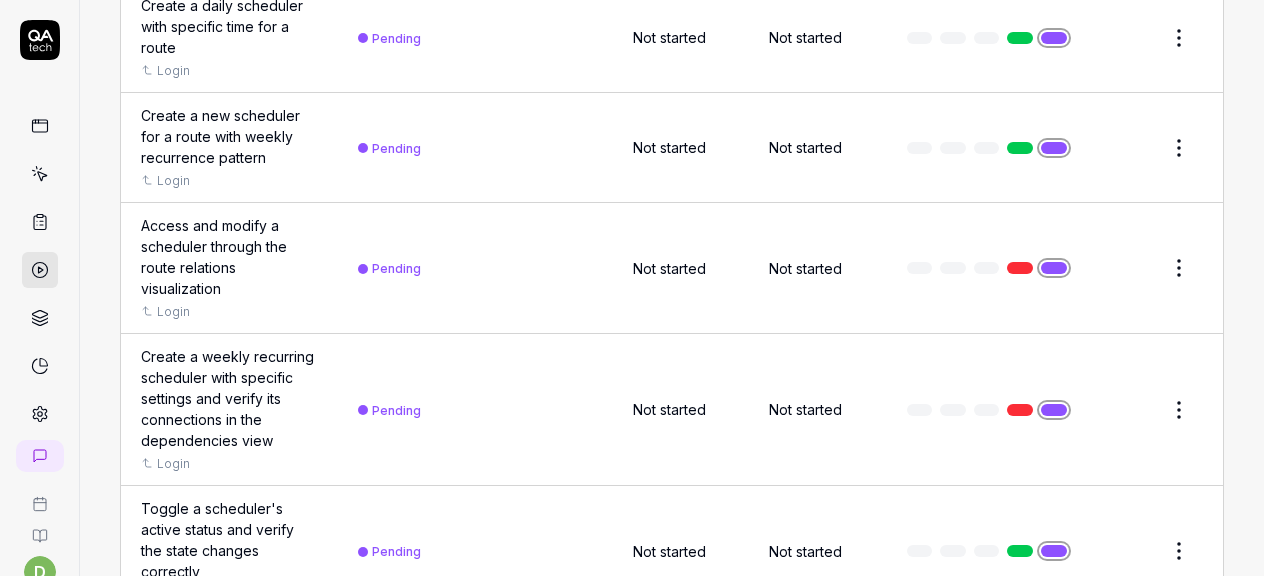 scroll, scrollTop: 6209, scrollLeft: 0, axis: vertical 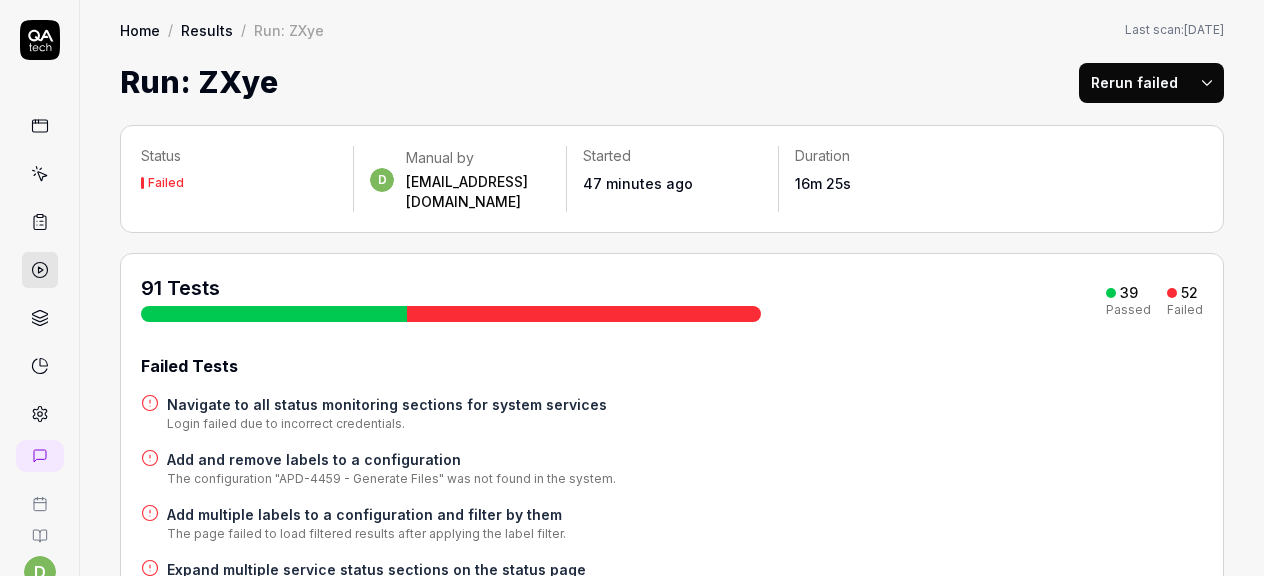 click 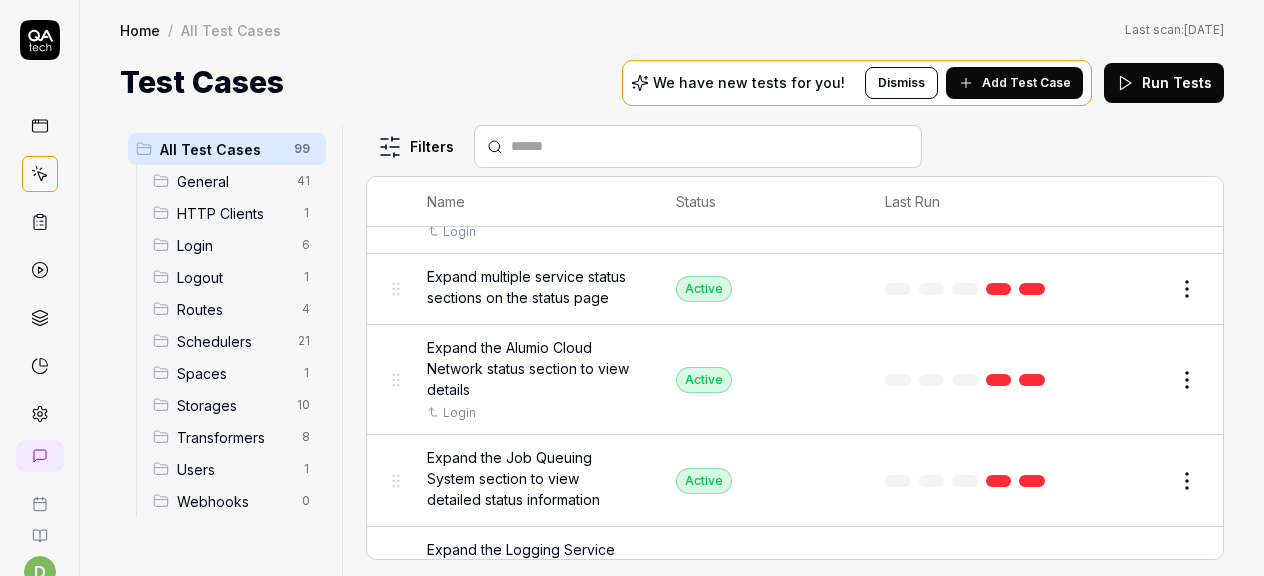 scroll, scrollTop: 965, scrollLeft: 0, axis: vertical 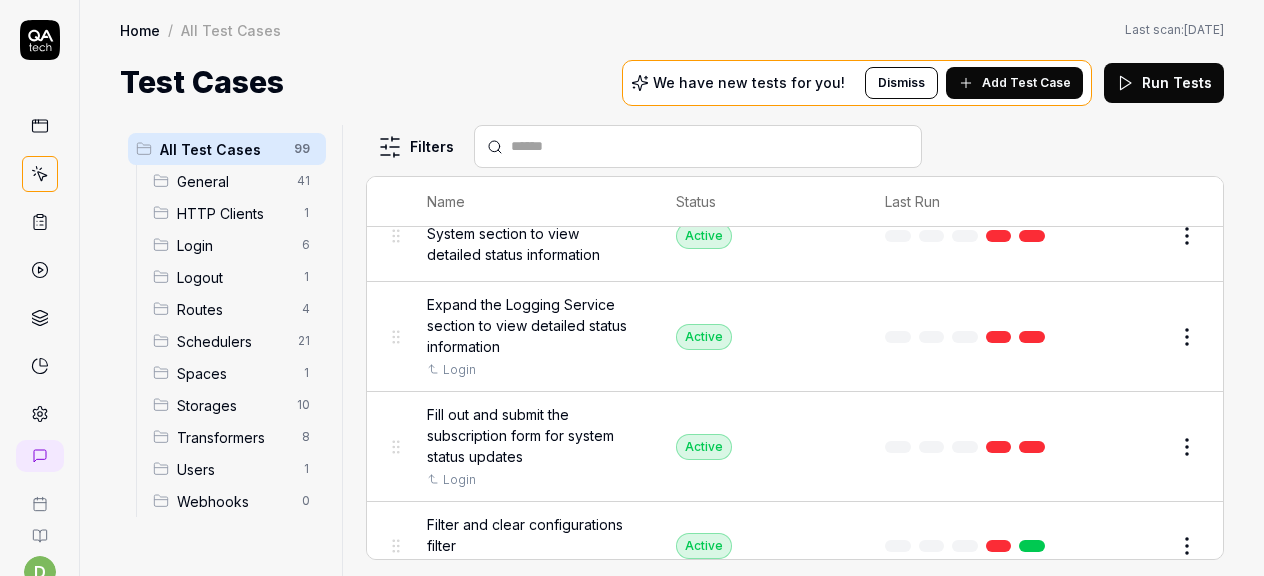 click on "Edit" at bounding box center (1139, 337) 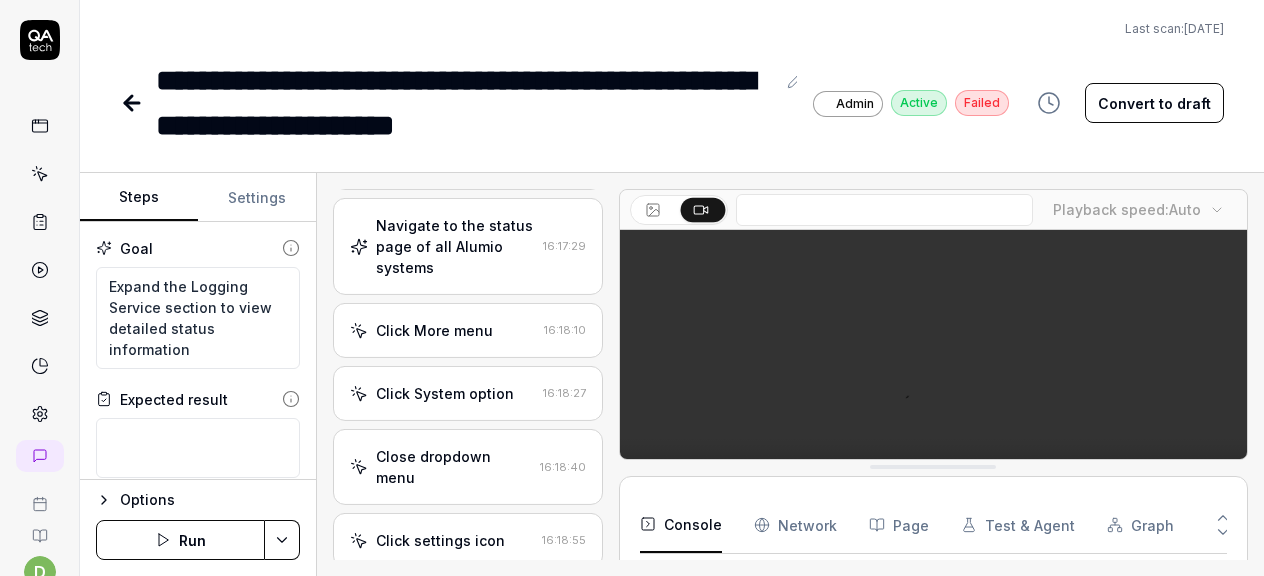 type on "*" 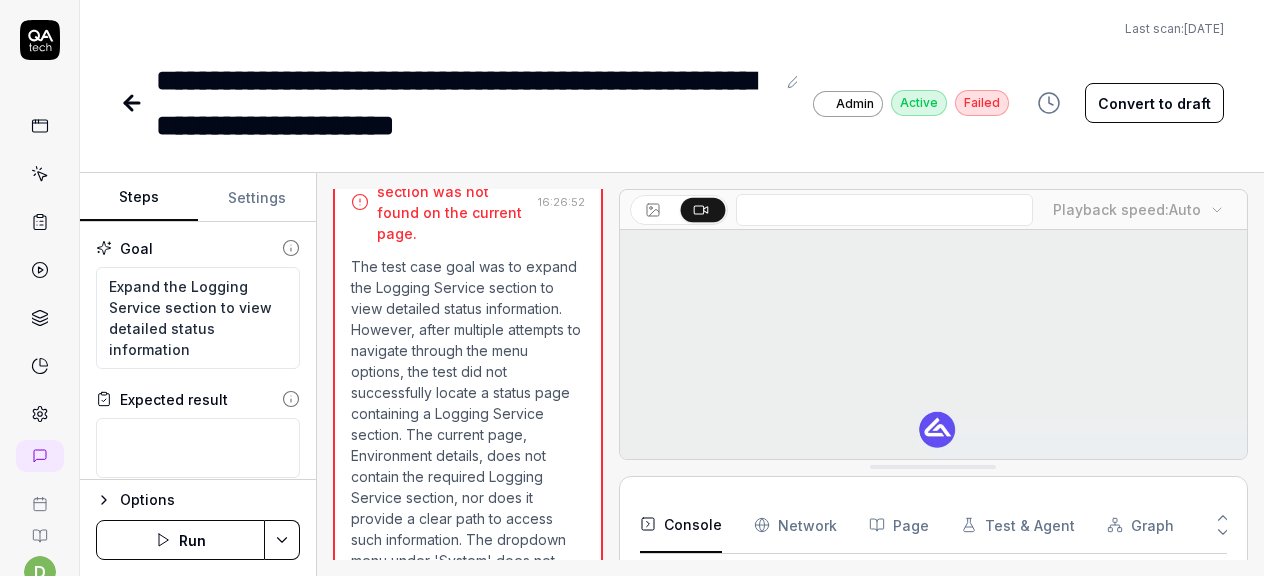 scroll, scrollTop: 1790, scrollLeft: 0, axis: vertical 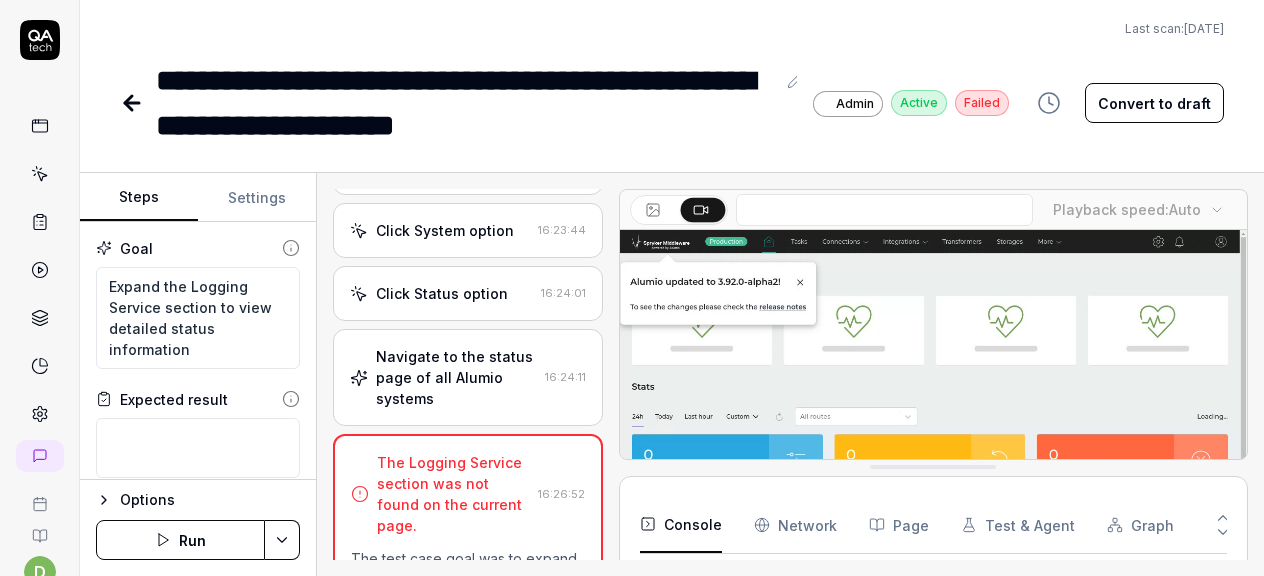click on "**********" at bounding box center [672, 74] 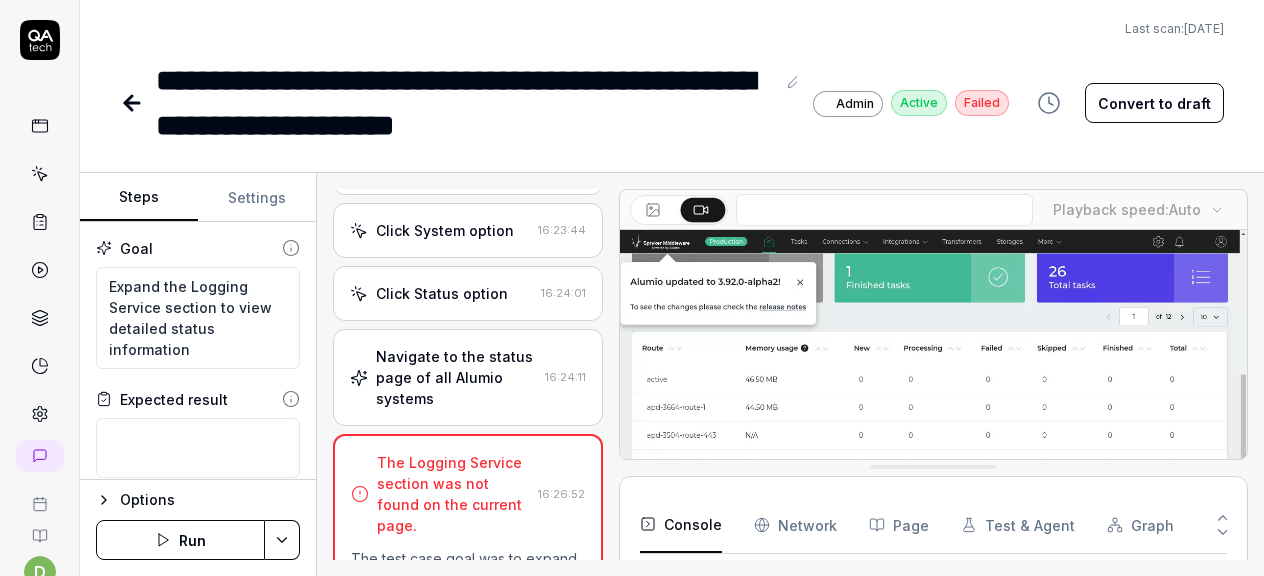 scroll, scrollTop: 163, scrollLeft: 0, axis: vertical 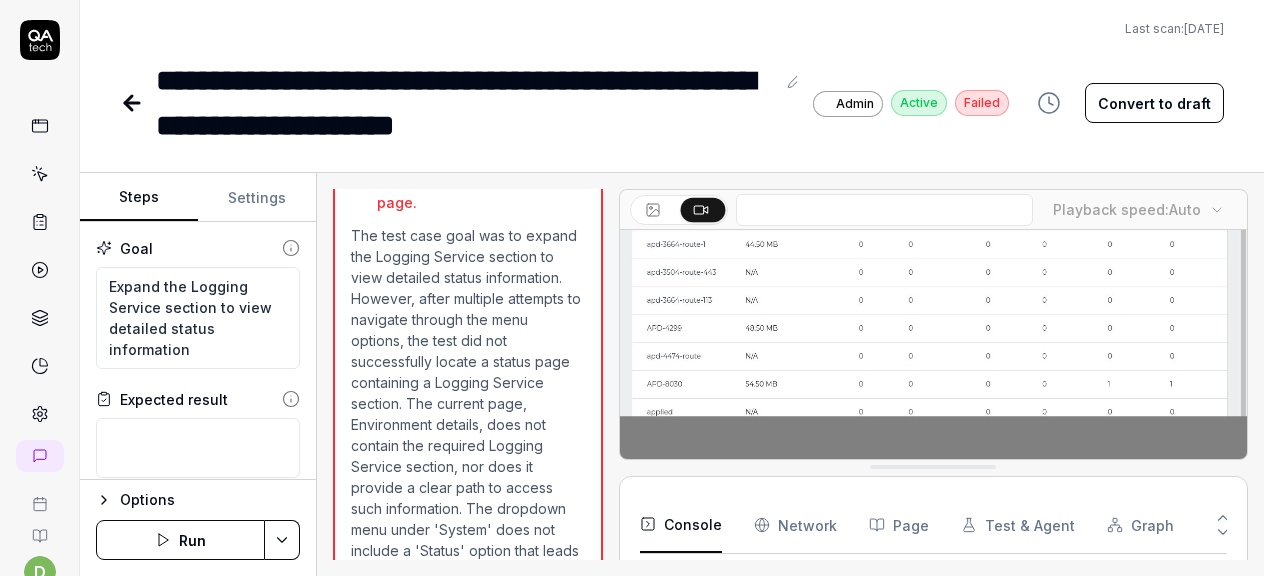 click on "**********" at bounding box center (672, 74) 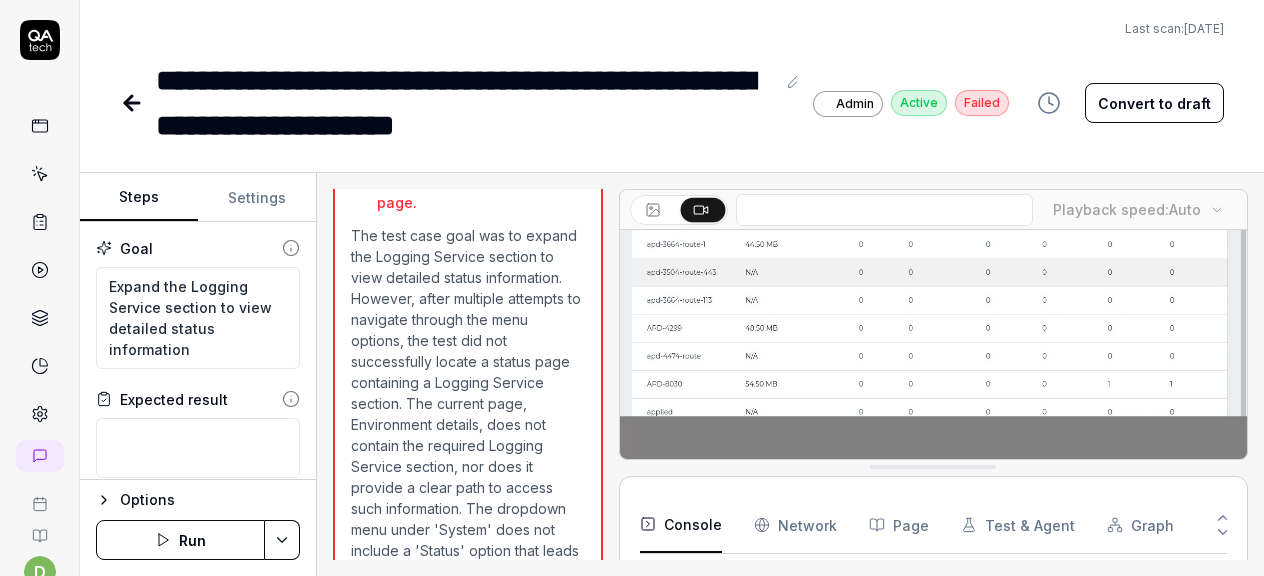 click 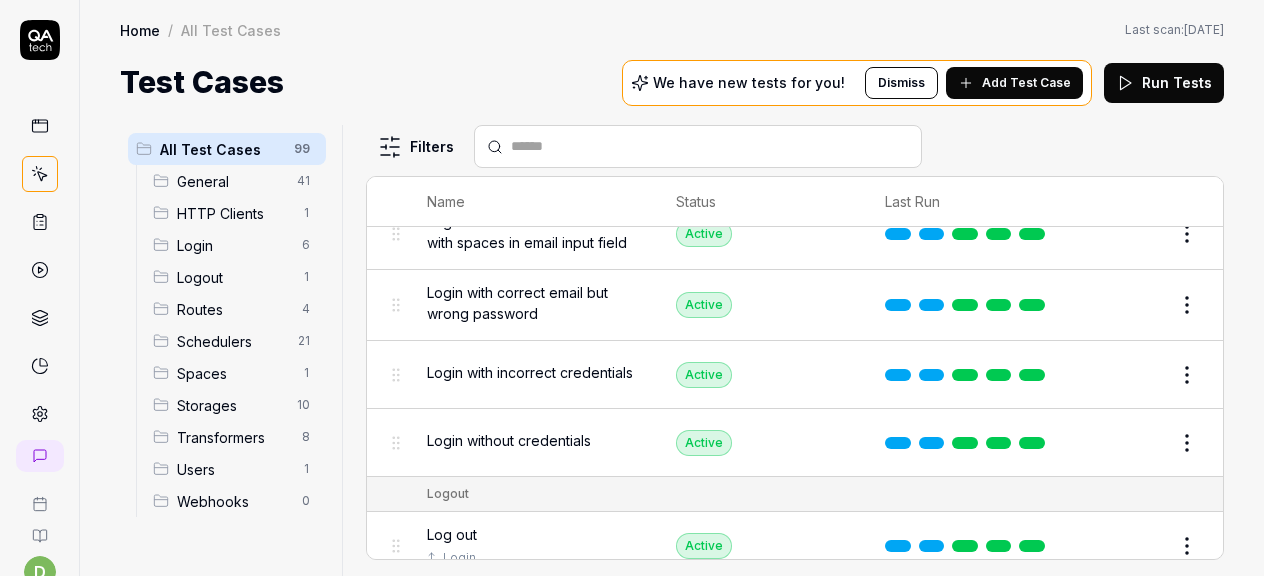scroll, scrollTop: 4597, scrollLeft: 0, axis: vertical 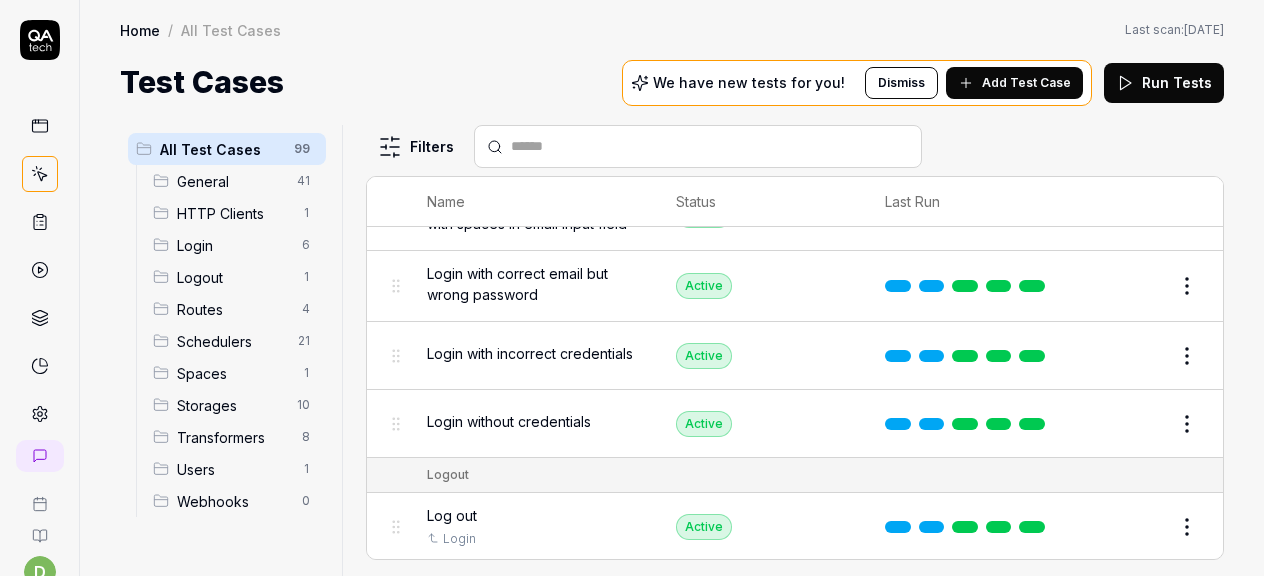click at bounding box center (40, 174) 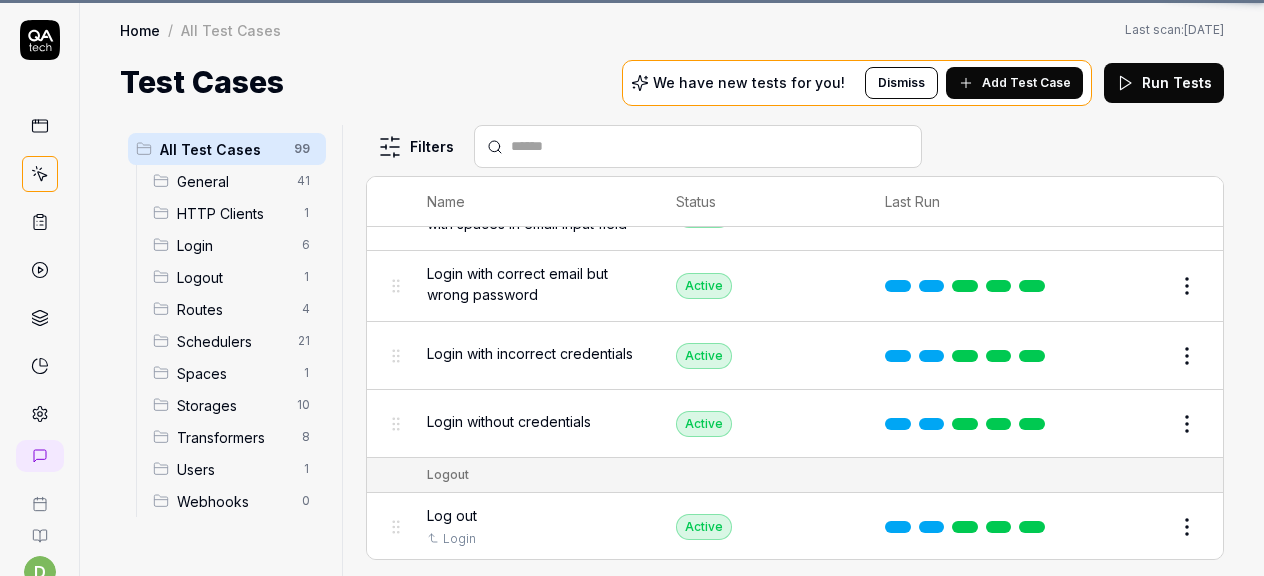 click at bounding box center [40, 222] 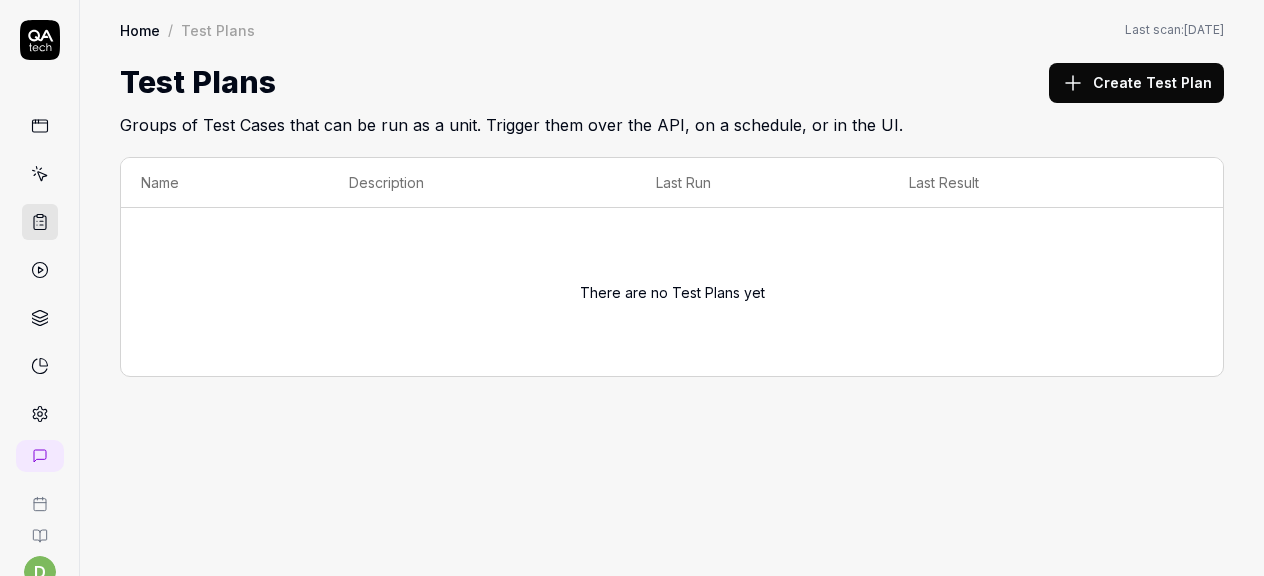 click at bounding box center [40, 270] 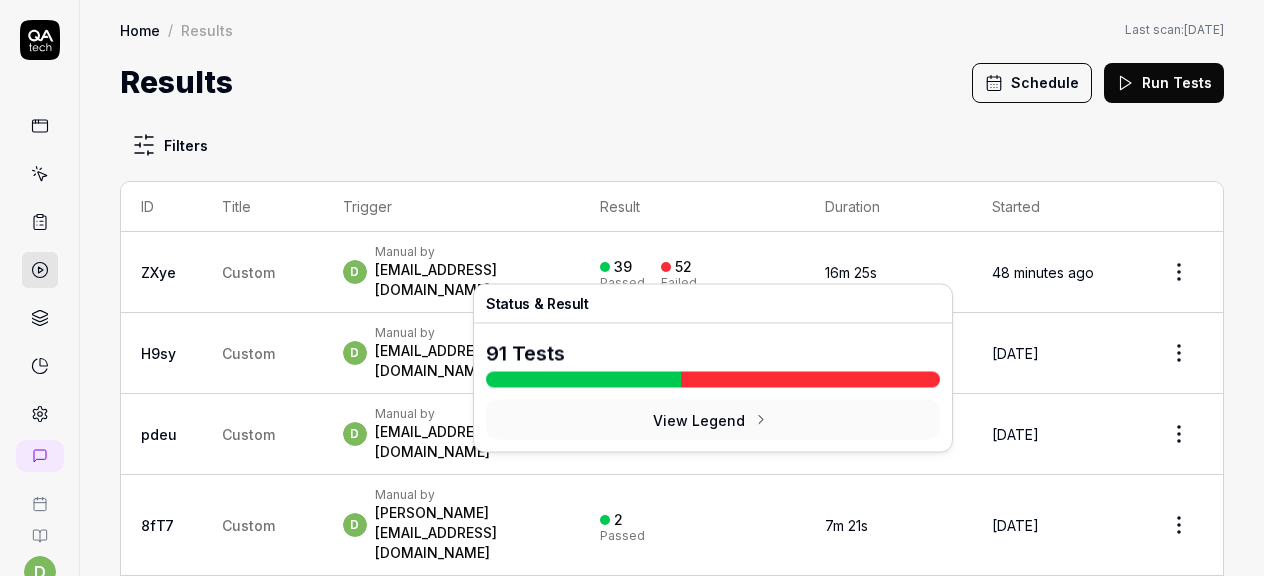 click on "52" at bounding box center [683, 267] 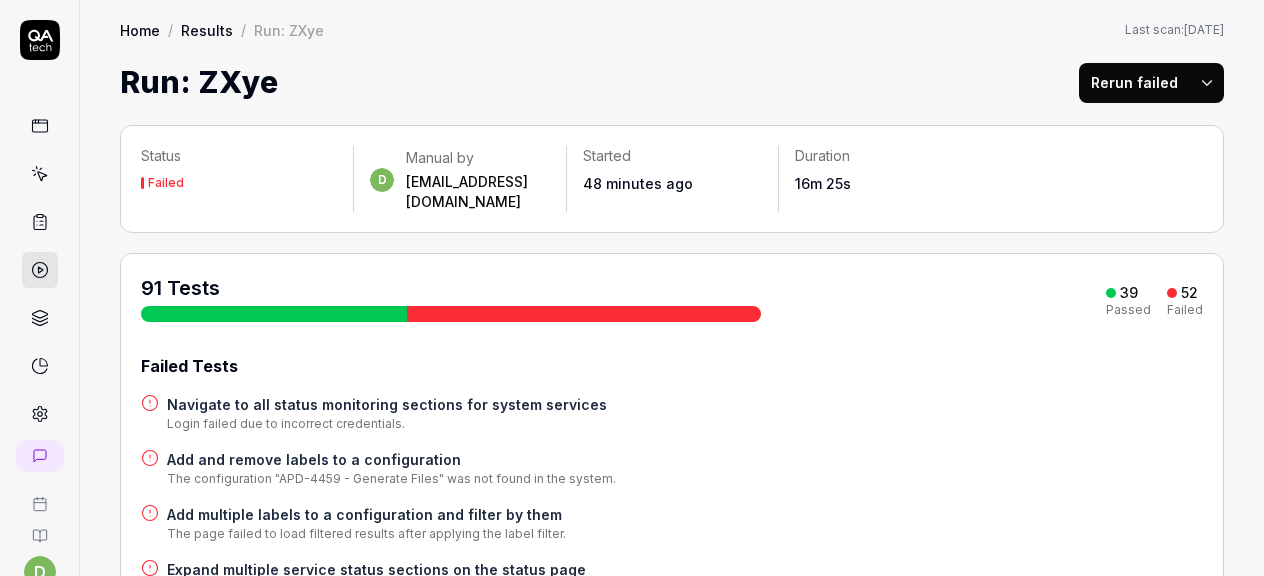 click on "91 Tests" at bounding box center (451, 298) 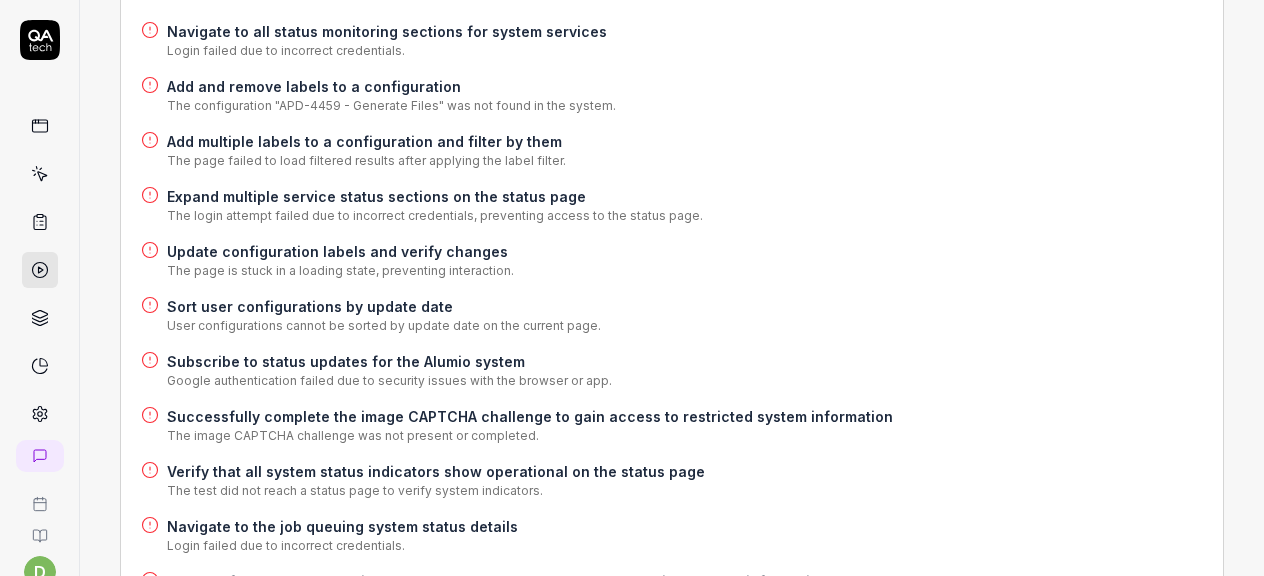 scroll, scrollTop: 361, scrollLeft: 0, axis: vertical 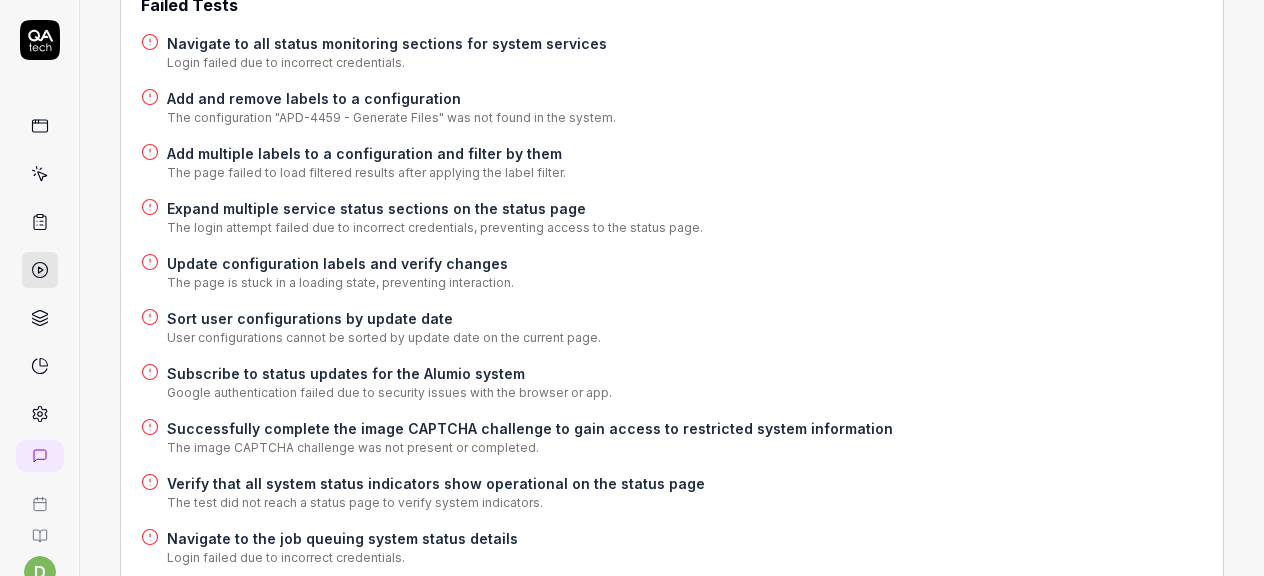 click on "Expand multiple service status sections on the status page" at bounding box center [435, 208] 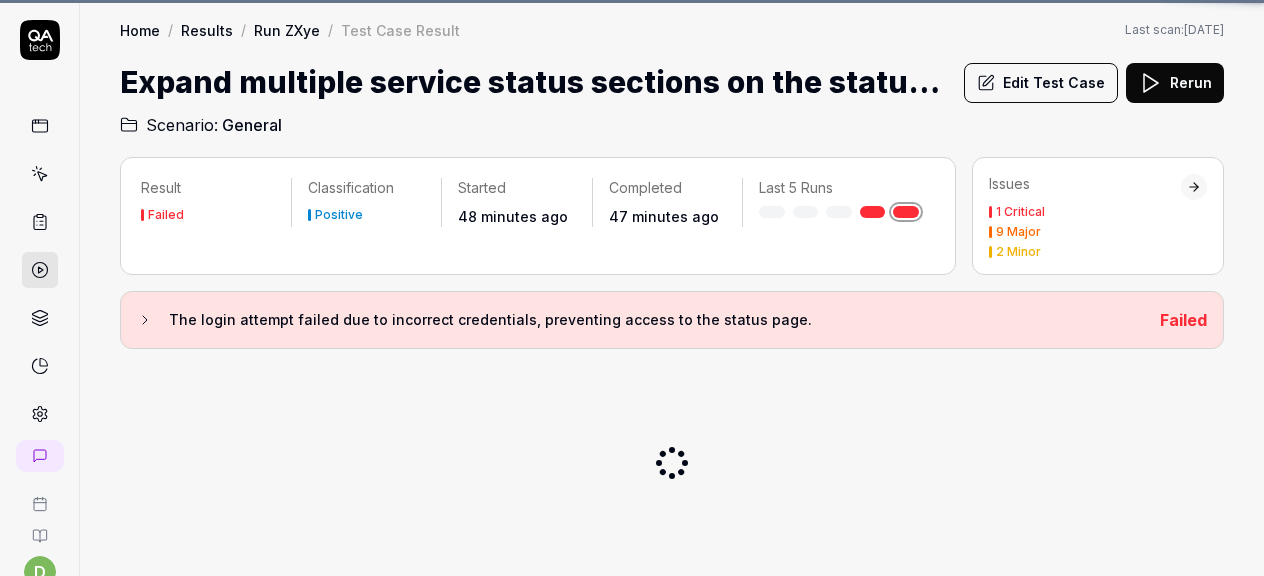 scroll, scrollTop: 0, scrollLeft: 0, axis: both 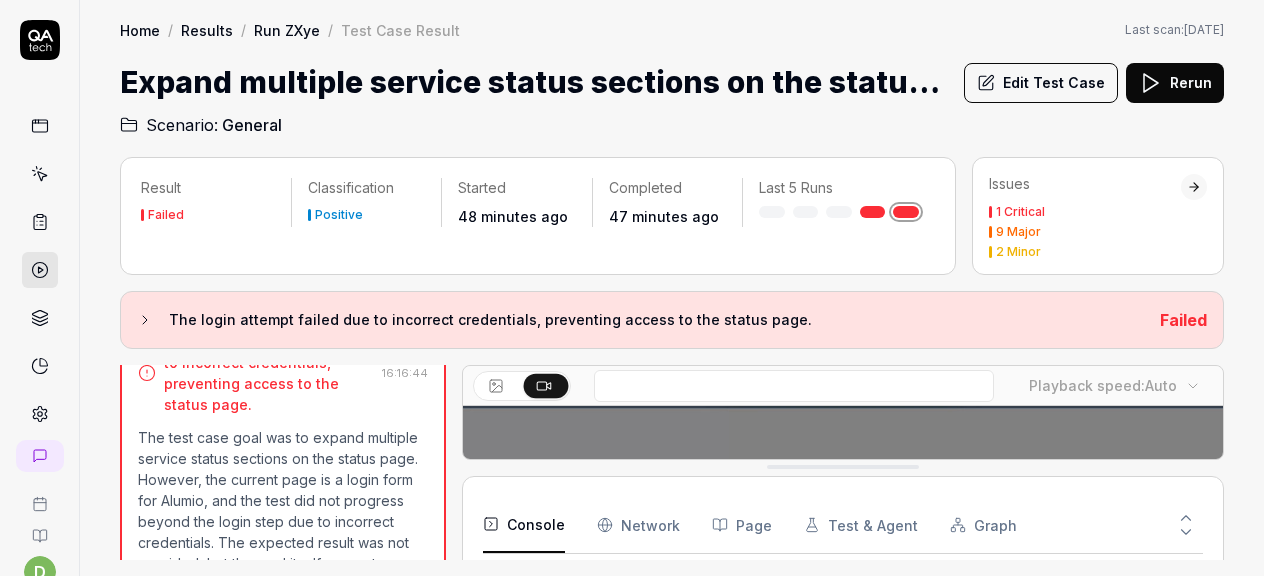click at bounding box center [40, 270] 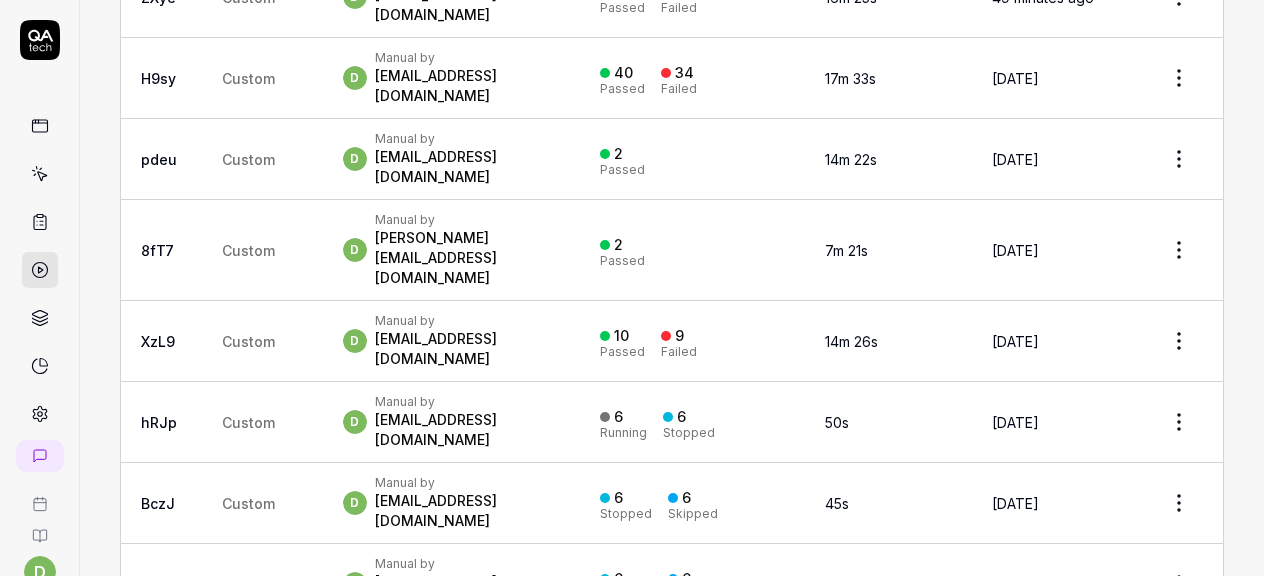 scroll, scrollTop: 0, scrollLeft: 0, axis: both 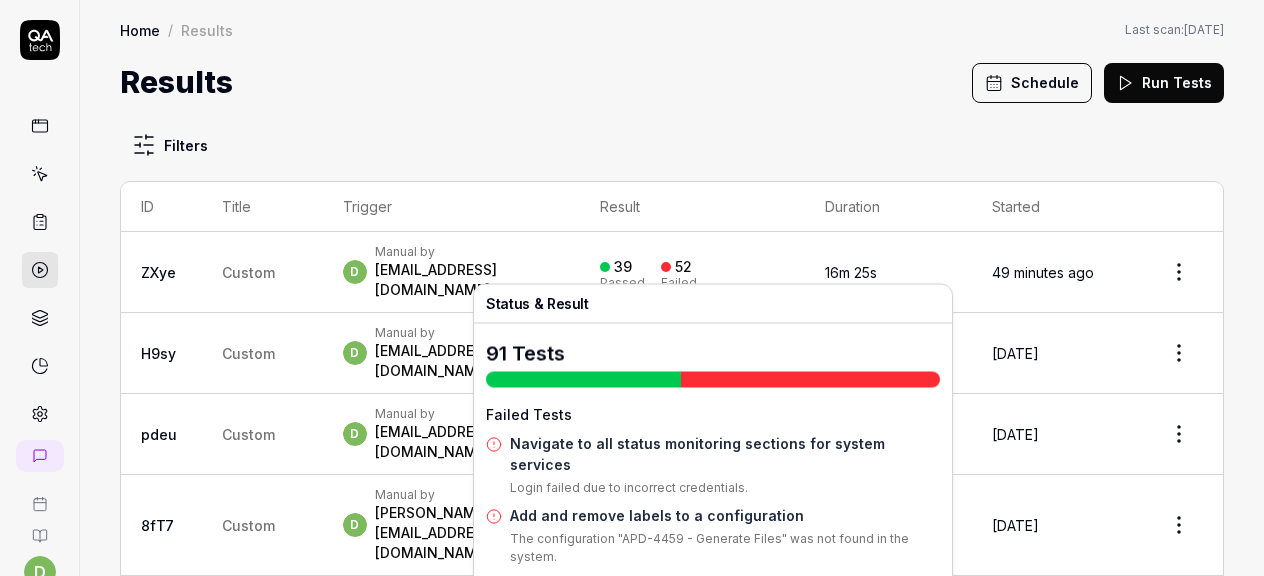 click on "39 Passed 52 Failed" at bounding box center [692, 272] 